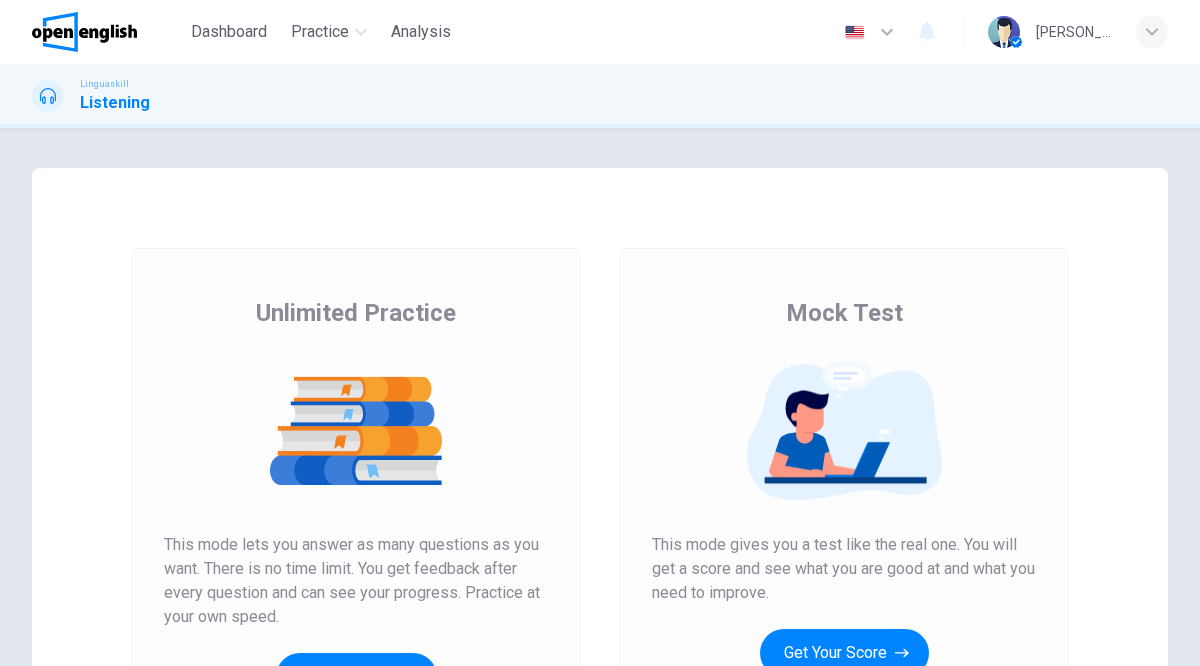 scroll, scrollTop: 0, scrollLeft: 0, axis: both 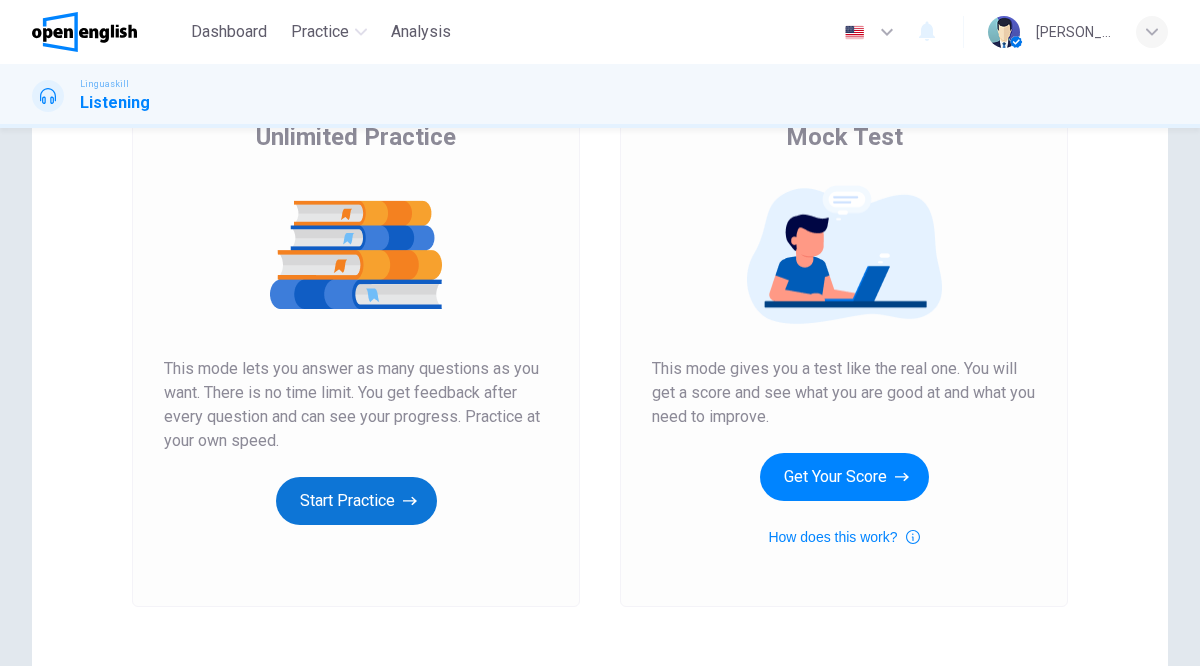 click on "Start Practice" at bounding box center [356, 501] 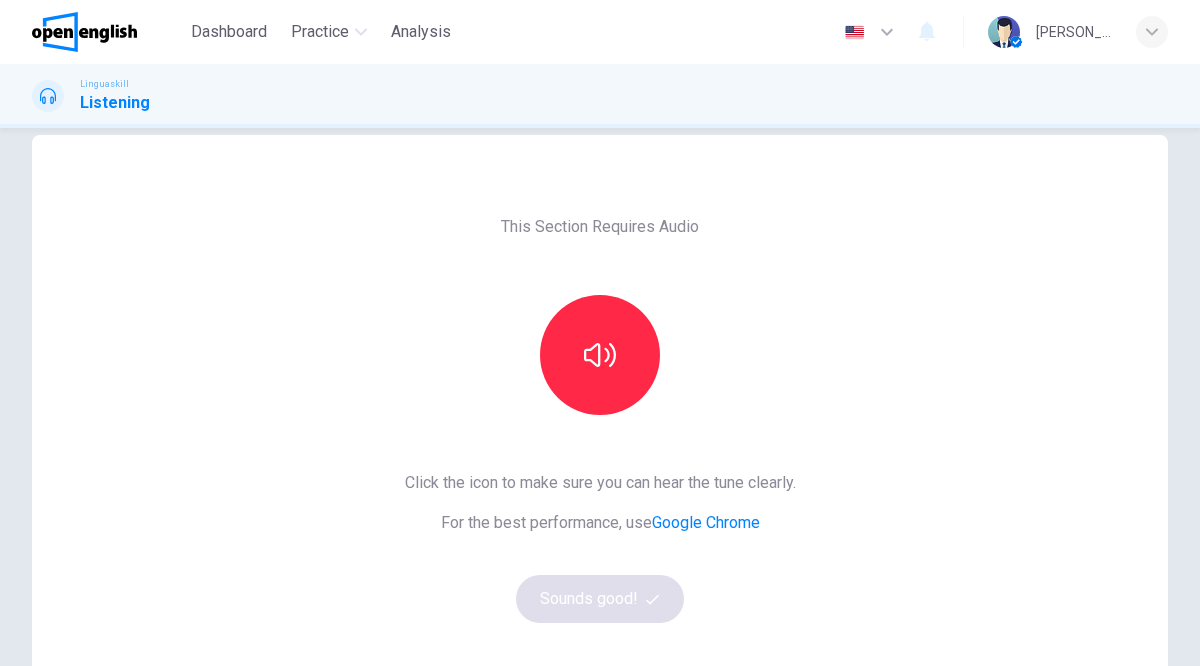 scroll, scrollTop: 34, scrollLeft: 0, axis: vertical 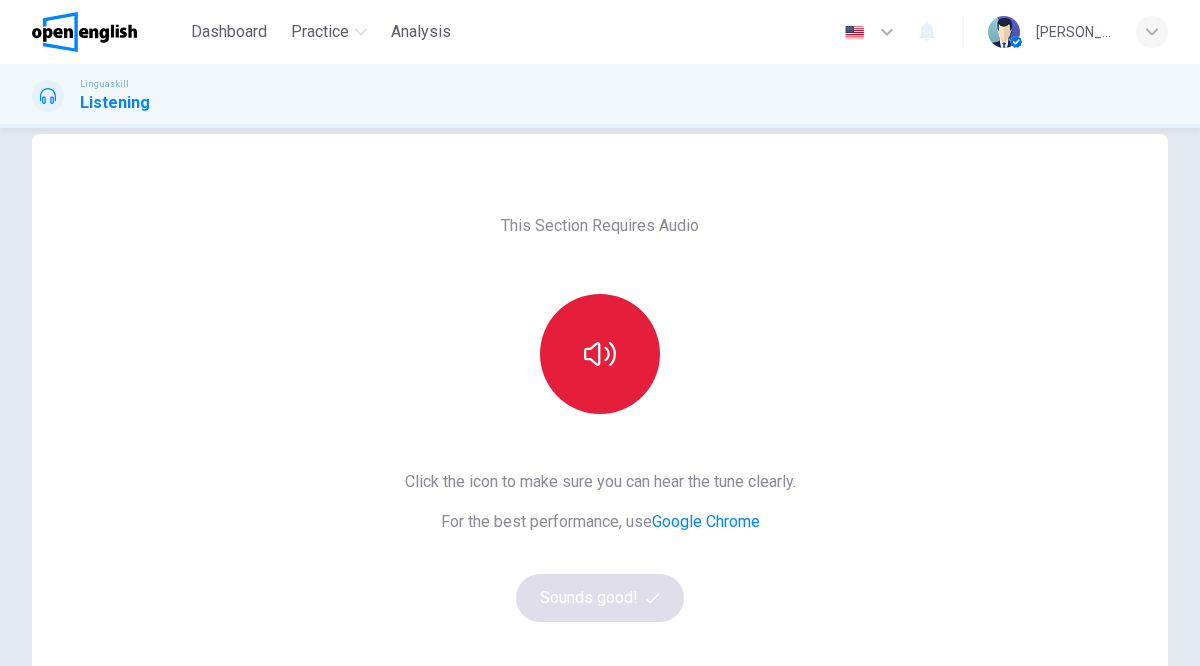 click at bounding box center (600, 354) 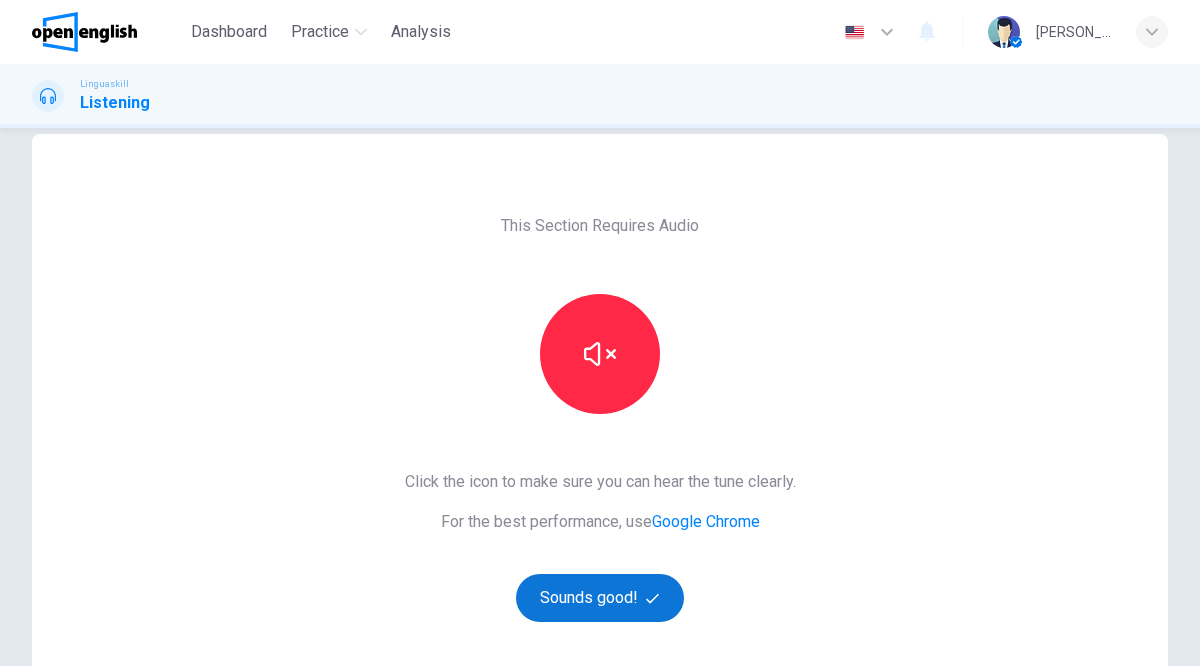 click on "Sounds good!" at bounding box center [600, 598] 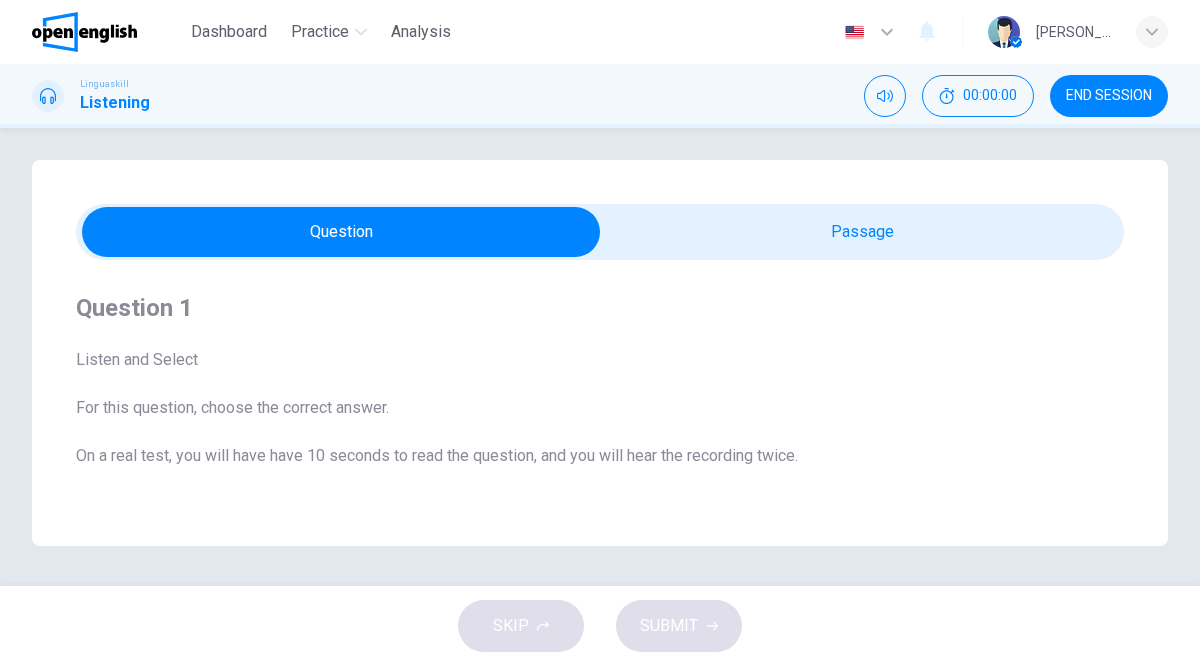 scroll, scrollTop: 8, scrollLeft: 0, axis: vertical 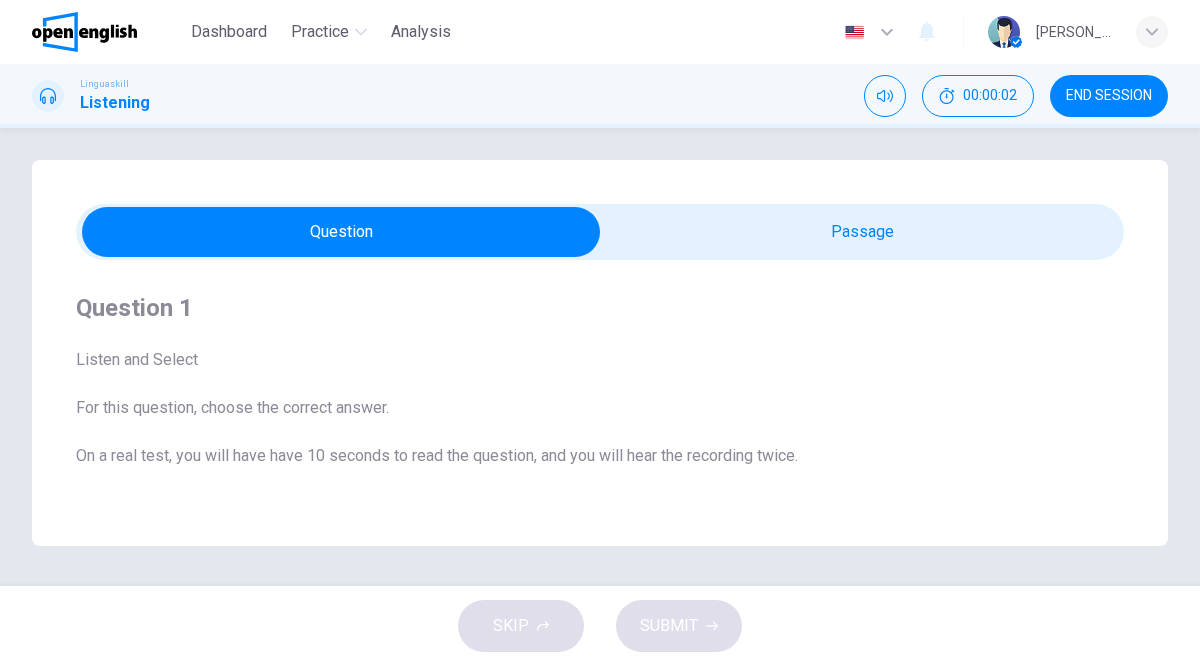 click on "Question Passage Question 1 Listen and Select For this question, choose the correct answer.  On a real test, you will have have 10 seconds to read the question, and you will hear the recording twice. Where does the man decide to travel to? A Paris B Rome C New York Listen to a clip about travel plans. 00m 09s" at bounding box center [600, 353] 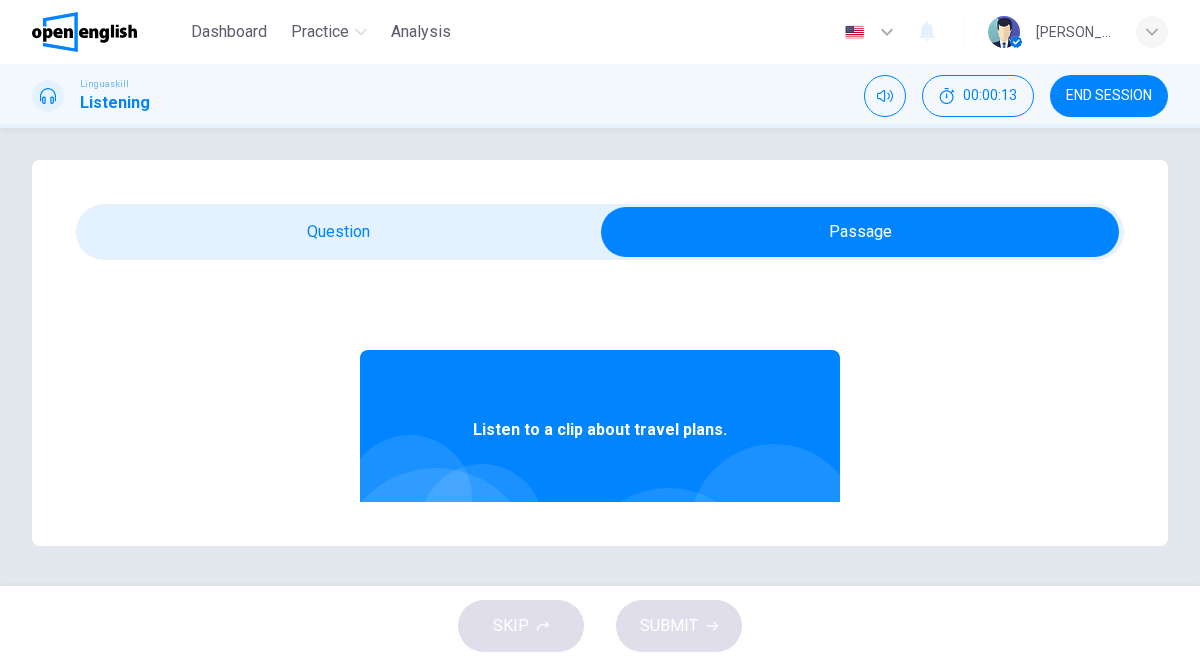 click on "Listen to a clip about travel plans." at bounding box center (600, 430) 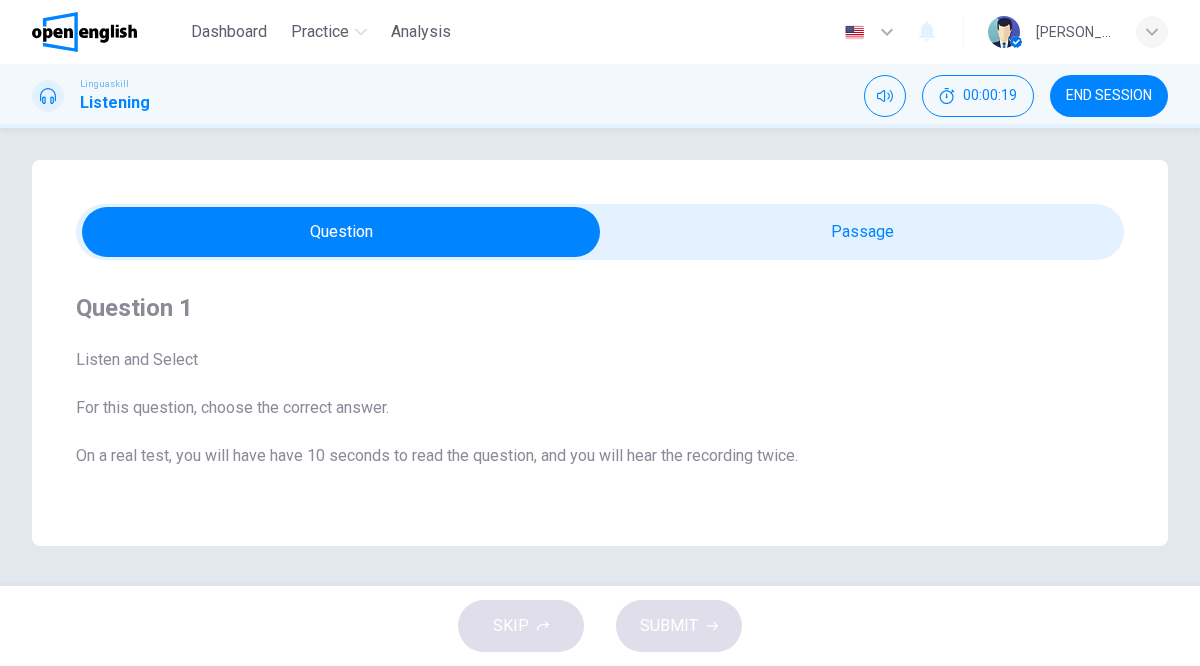 scroll, scrollTop: 0, scrollLeft: 0, axis: both 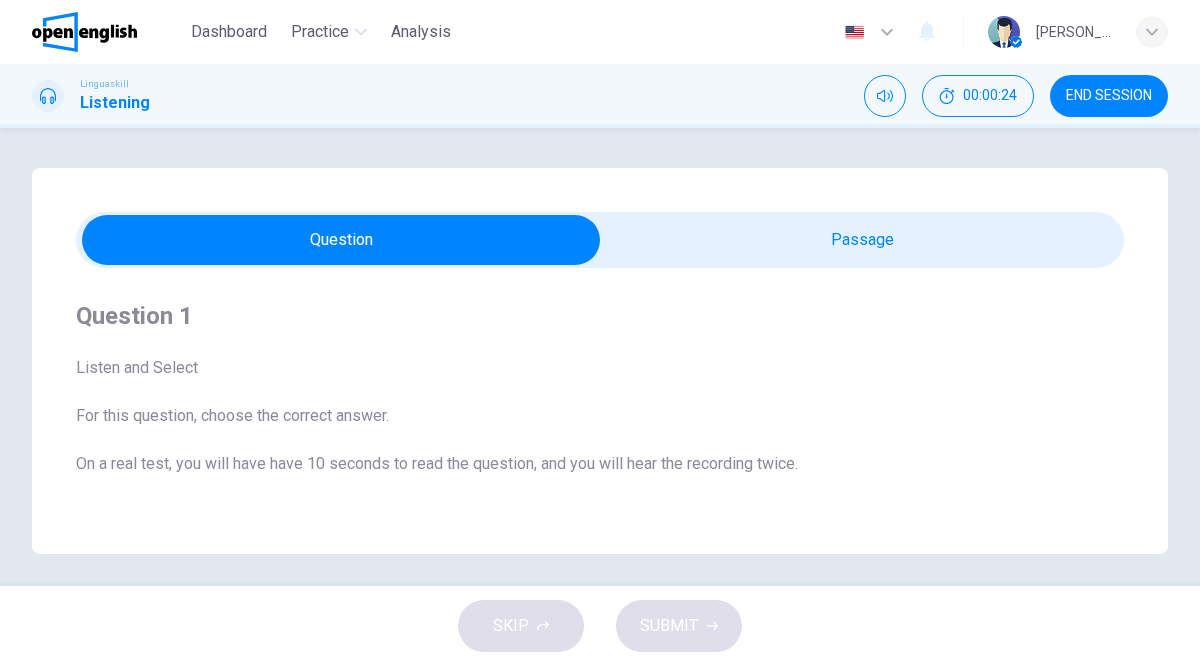 click on "Listen and Select" at bounding box center [600, 368] 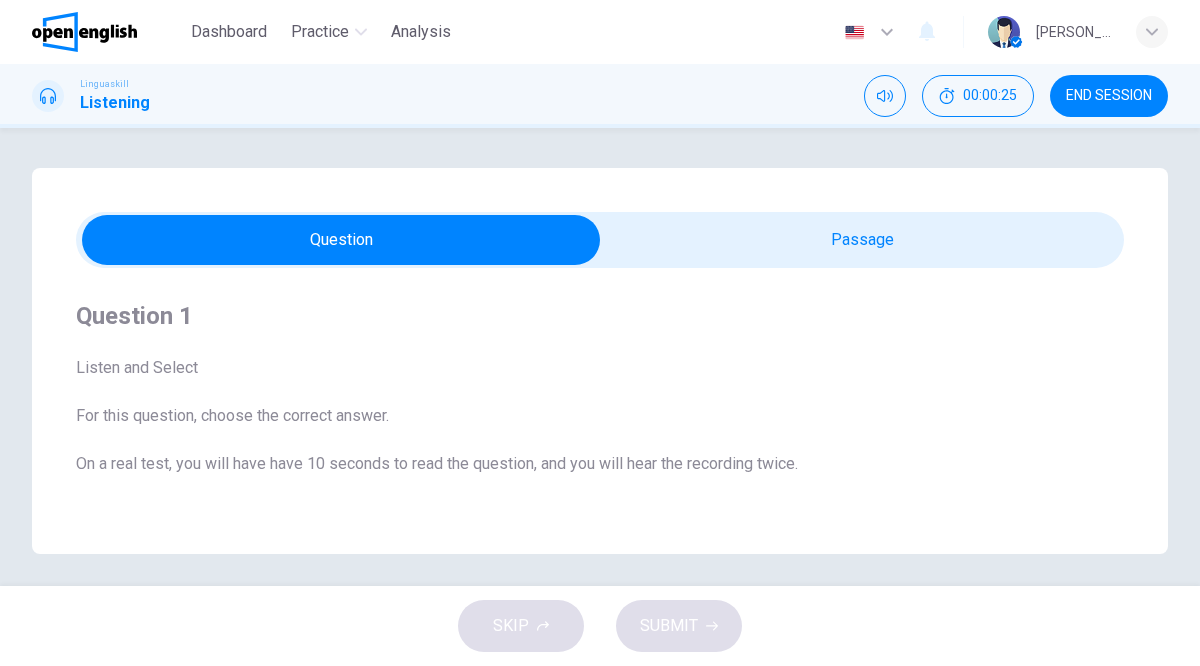 click on "For this question, choose the correct answer." at bounding box center (600, 416) 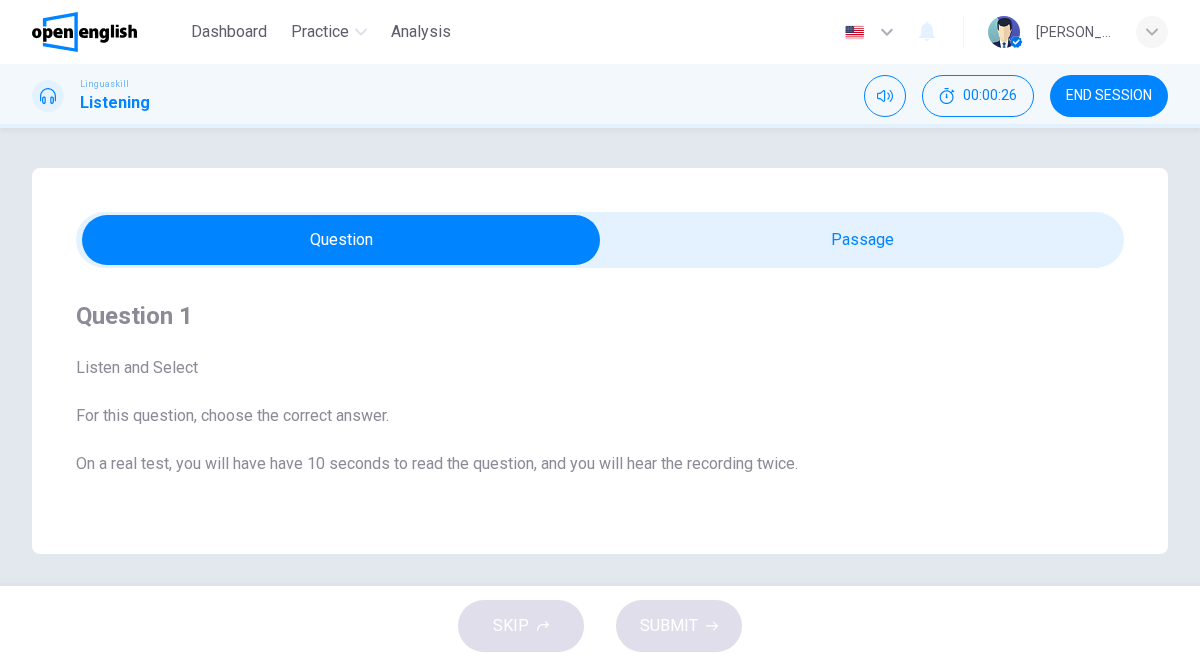 click on "On a real test, you will have have 10 seconds to read the question, and you will hear the recording twice." at bounding box center (600, 464) 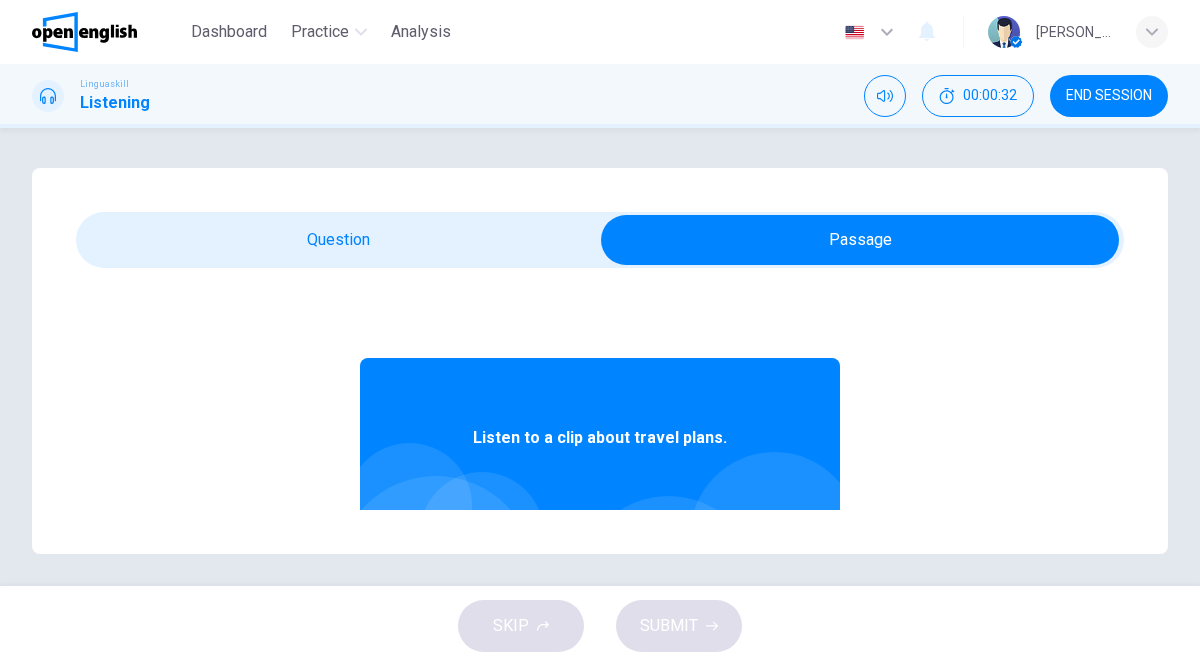 click on "Listen to a clip about travel plans." at bounding box center [600, 438] 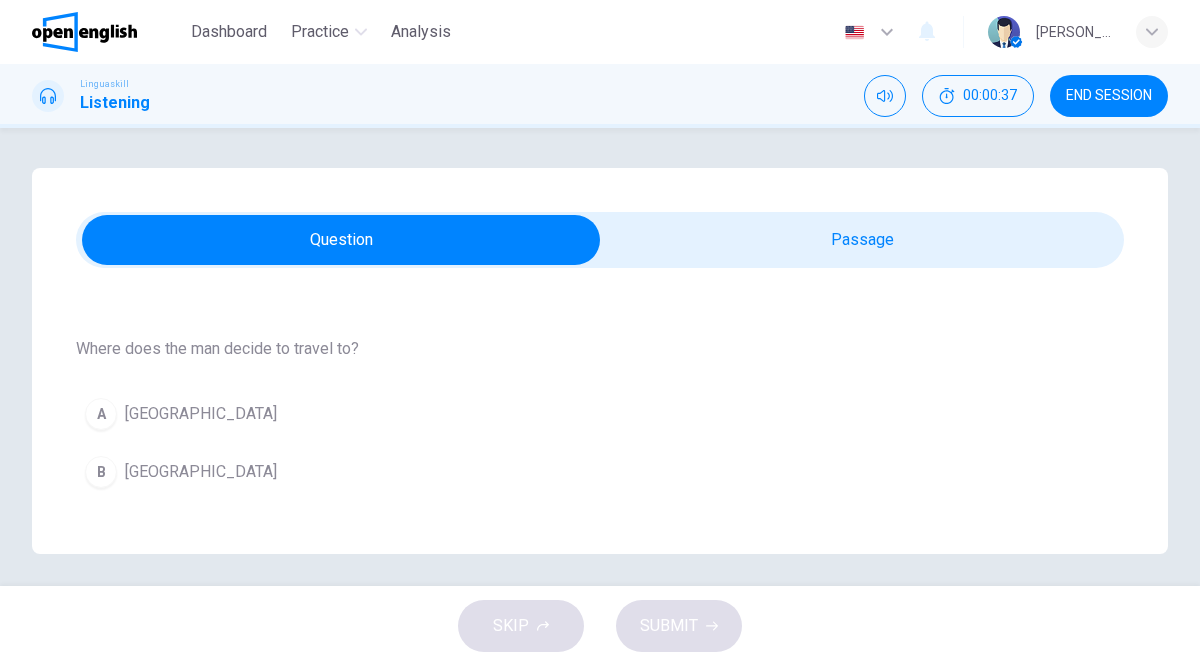 scroll, scrollTop: 222, scrollLeft: 0, axis: vertical 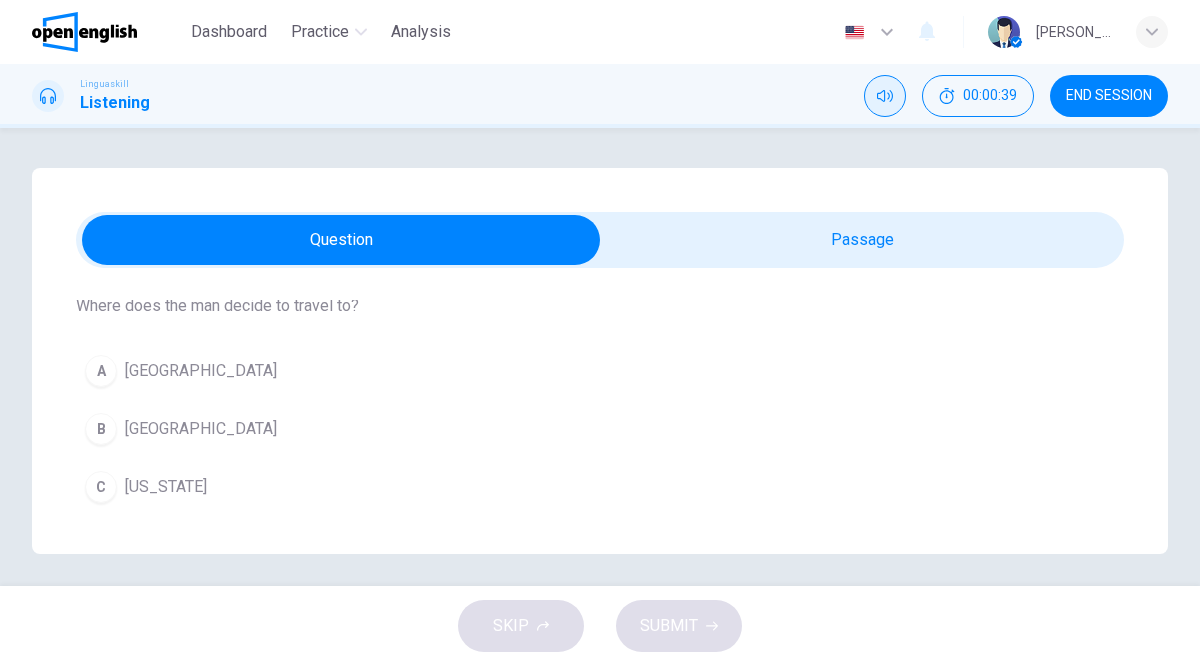 click at bounding box center (885, 96) 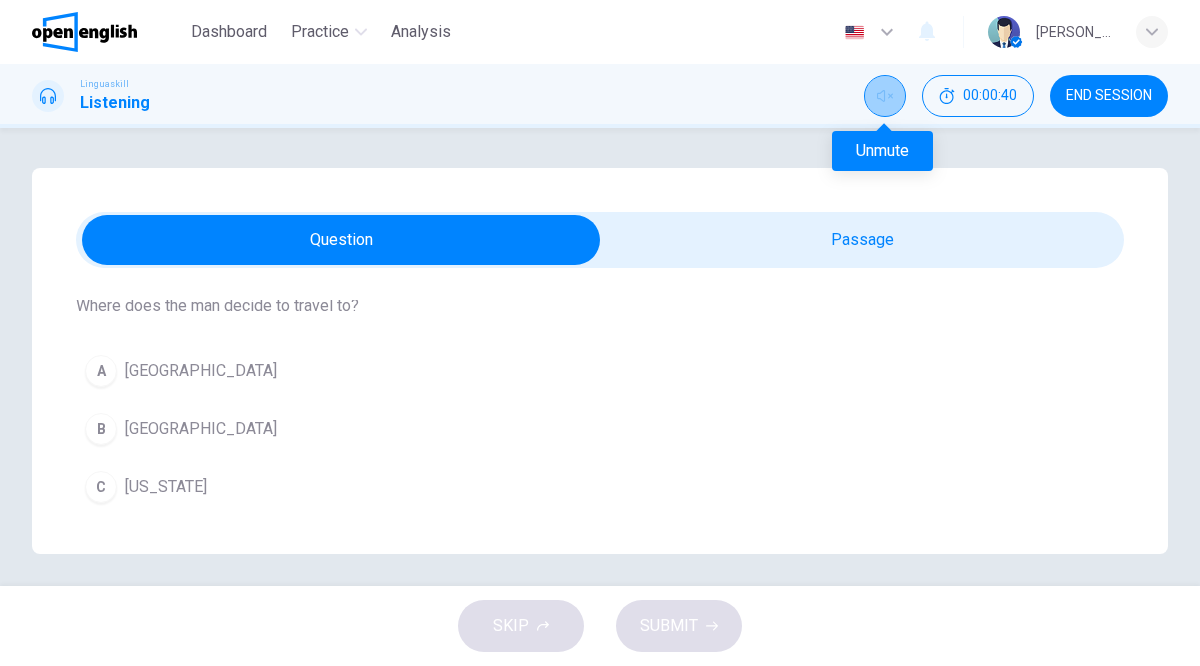 click at bounding box center [885, 96] 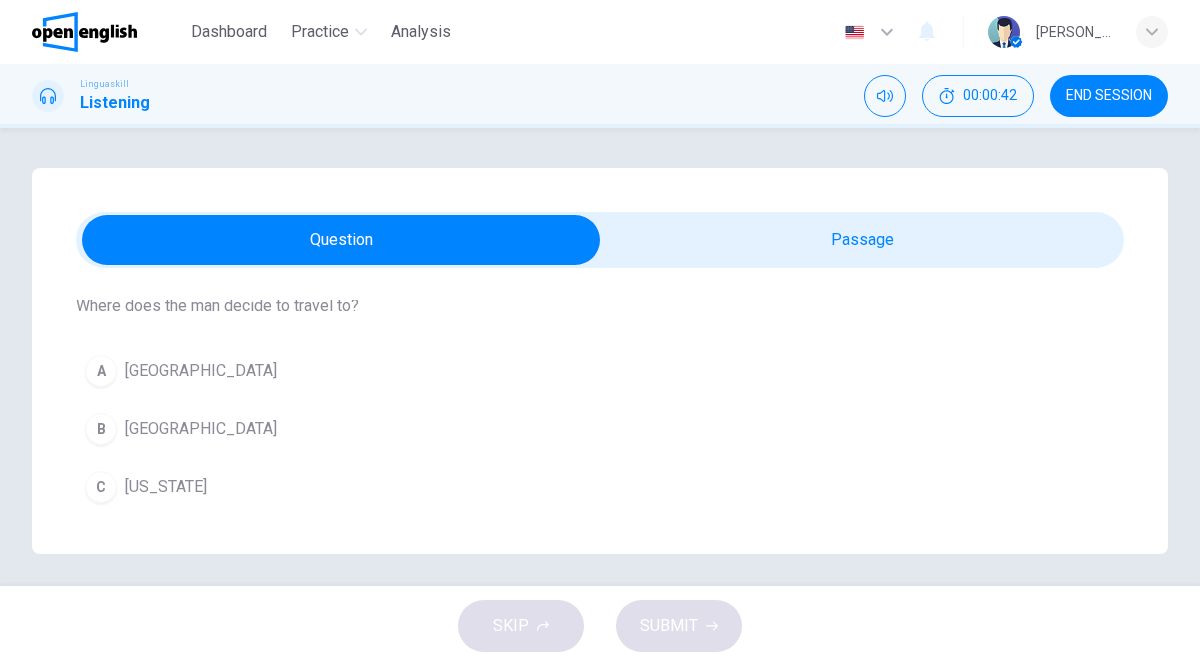 scroll, scrollTop: 8, scrollLeft: 0, axis: vertical 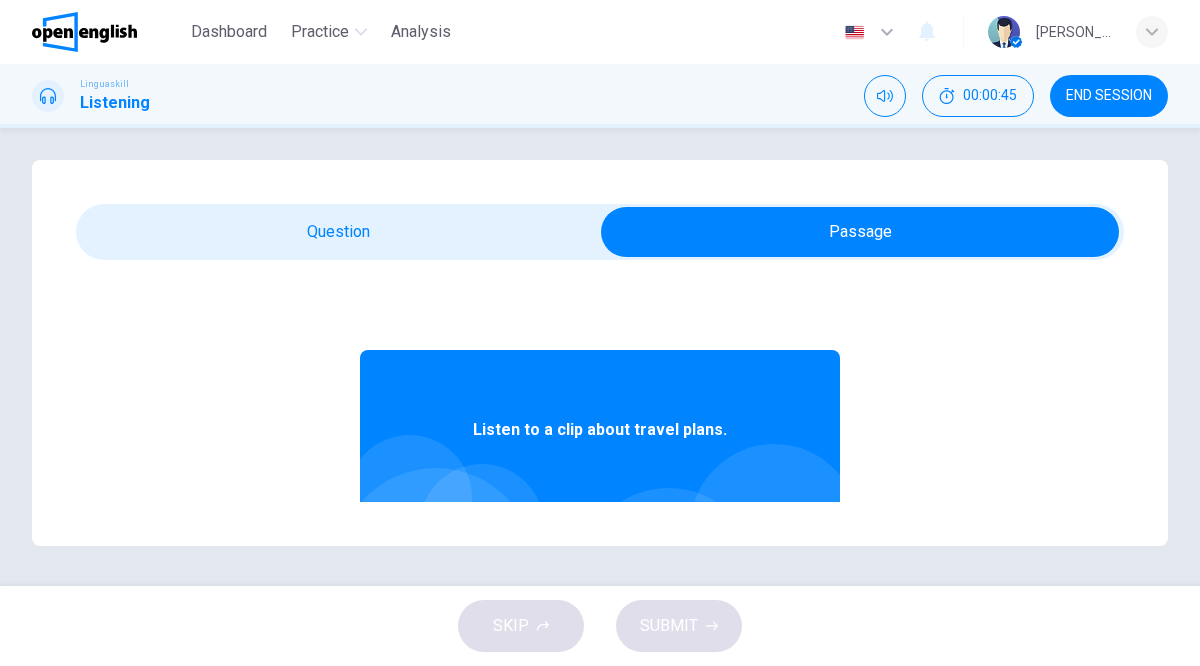 click on "Listen to a clip about travel plans." at bounding box center (600, 430) 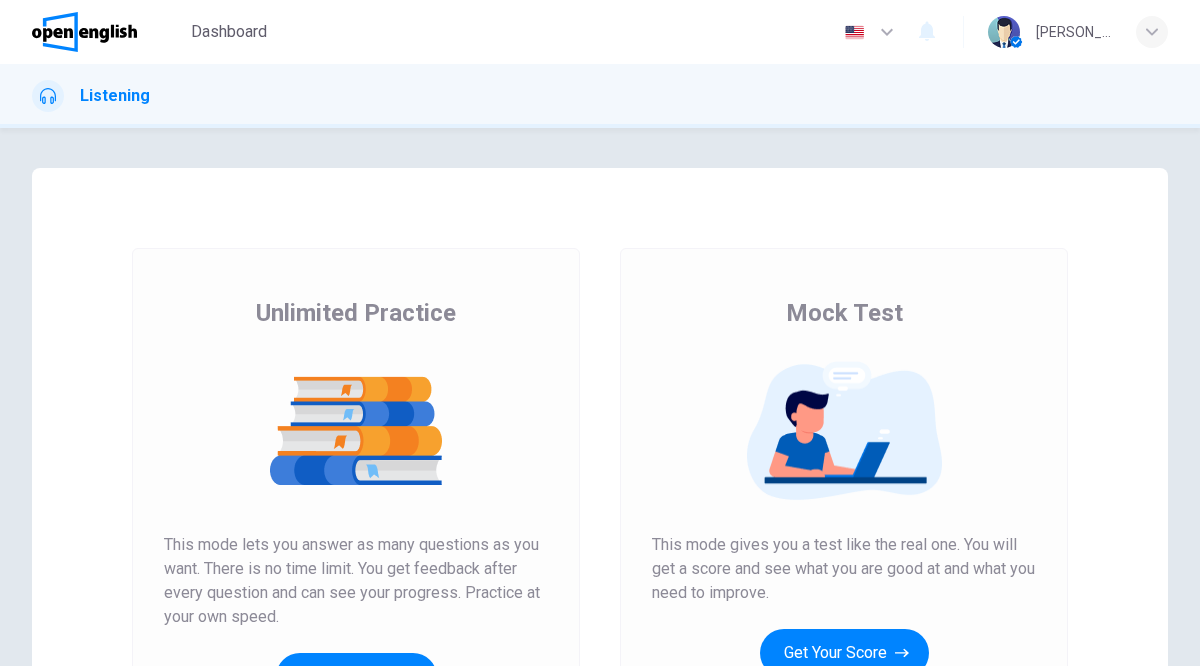 scroll, scrollTop: 0, scrollLeft: 0, axis: both 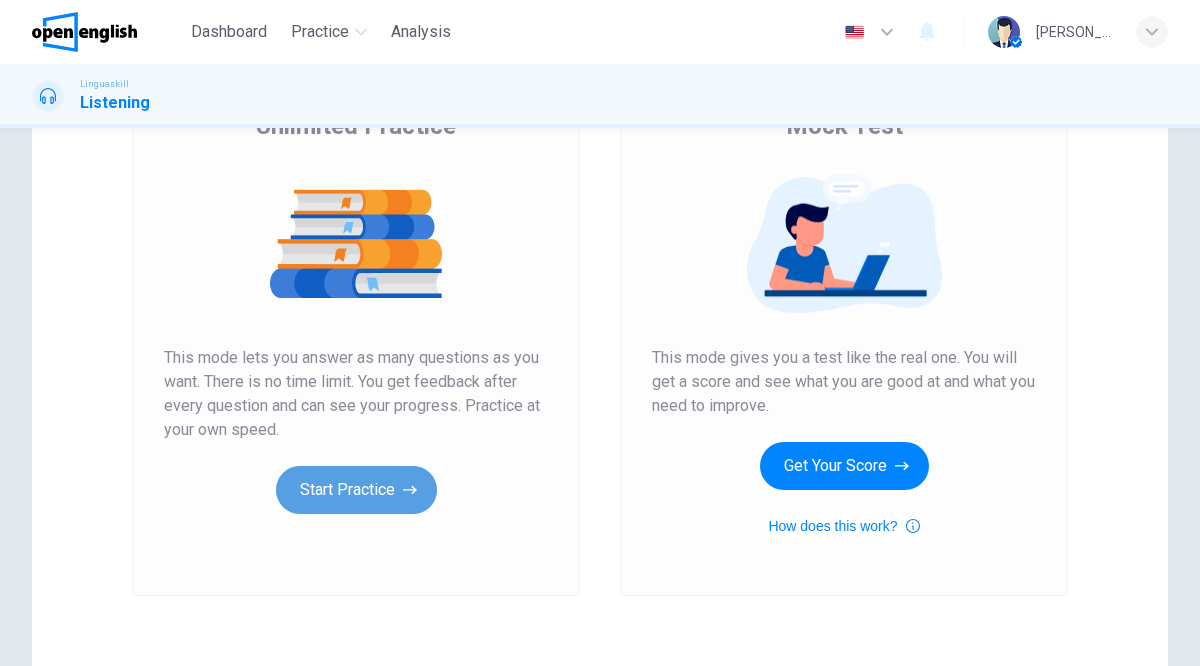 click on "Start Practice" at bounding box center [356, 490] 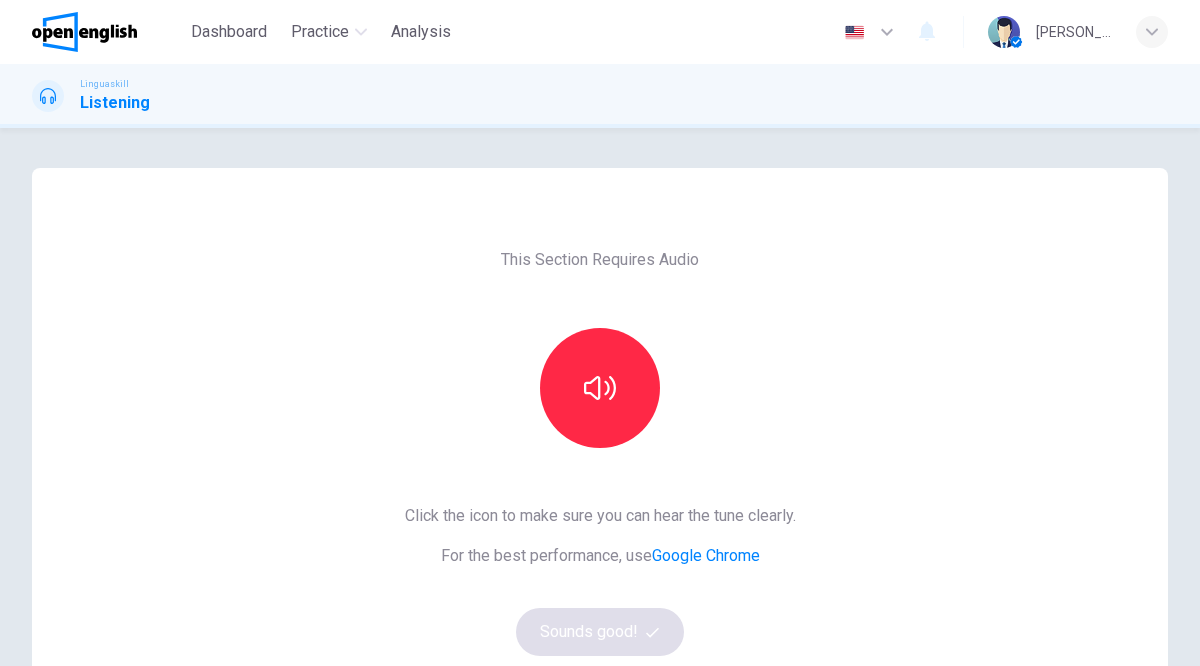 click on "Google Chrome" at bounding box center [706, 555] 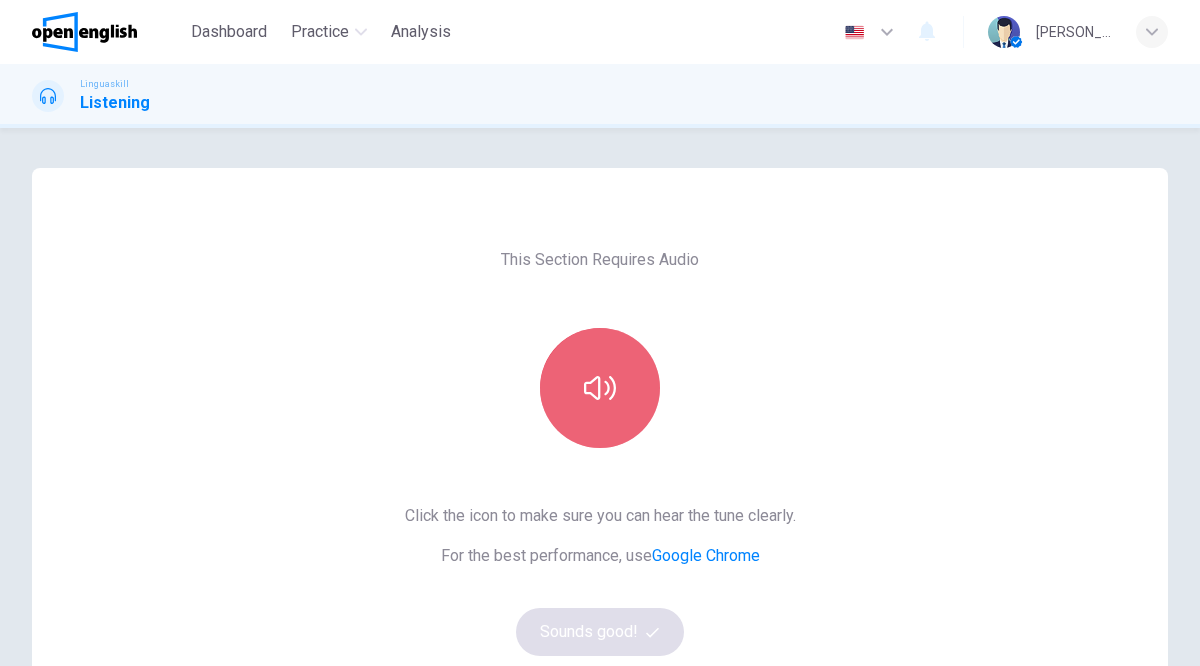click 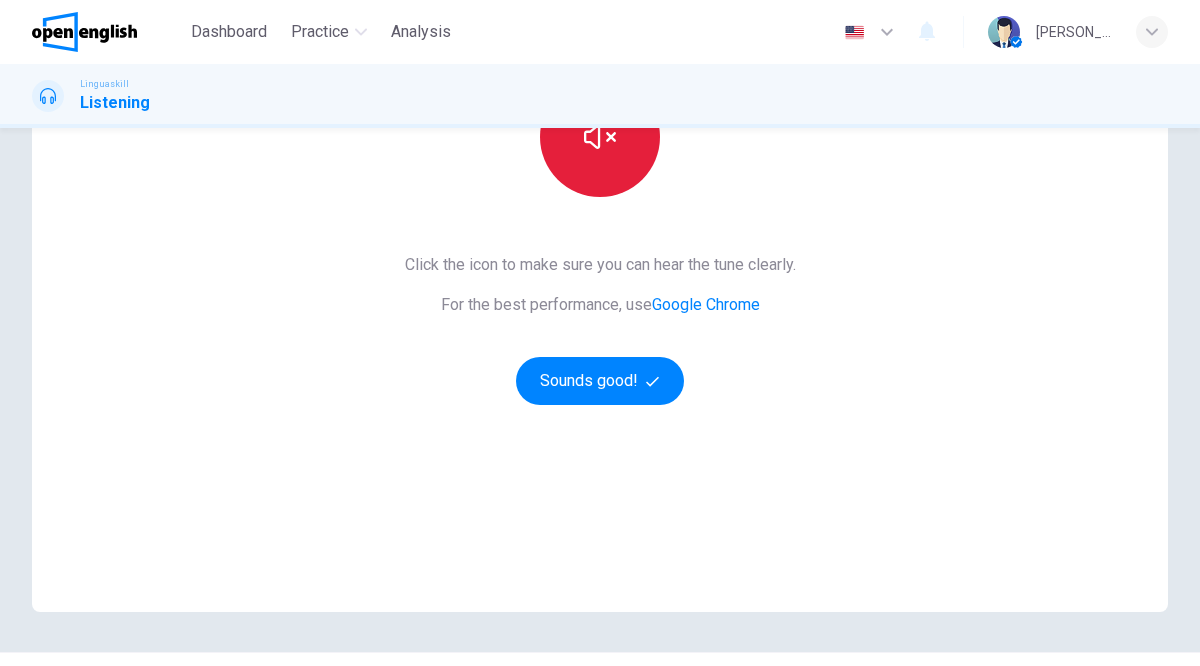 scroll, scrollTop: 301, scrollLeft: 0, axis: vertical 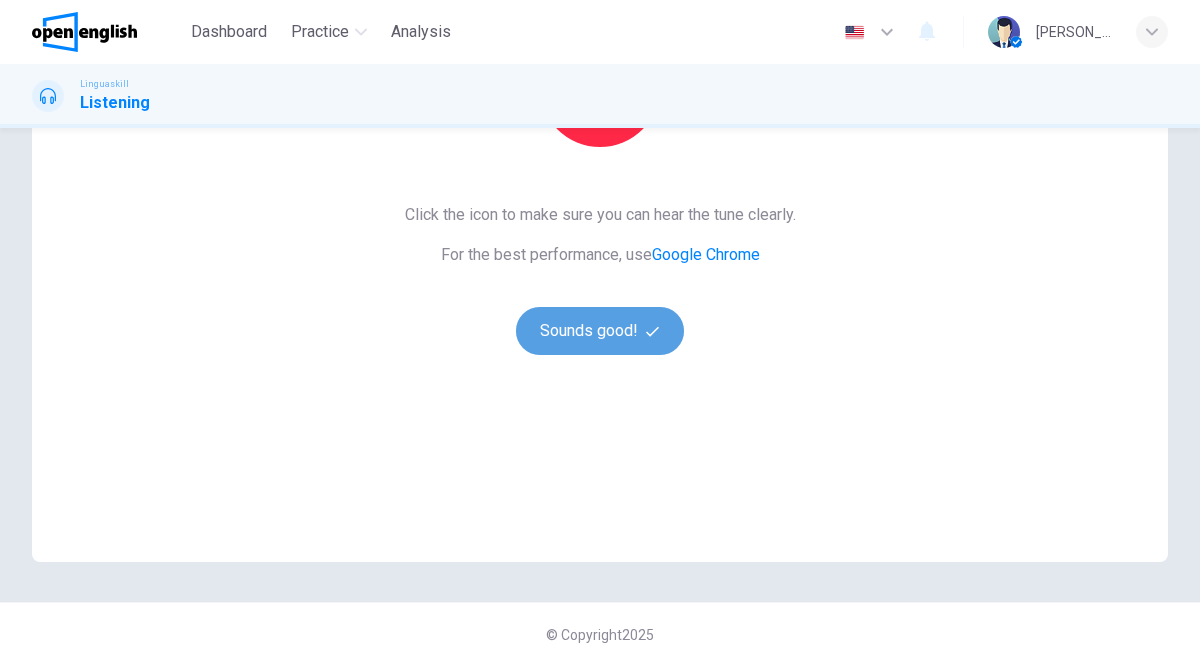 click on "Sounds good!" at bounding box center (600, 331) 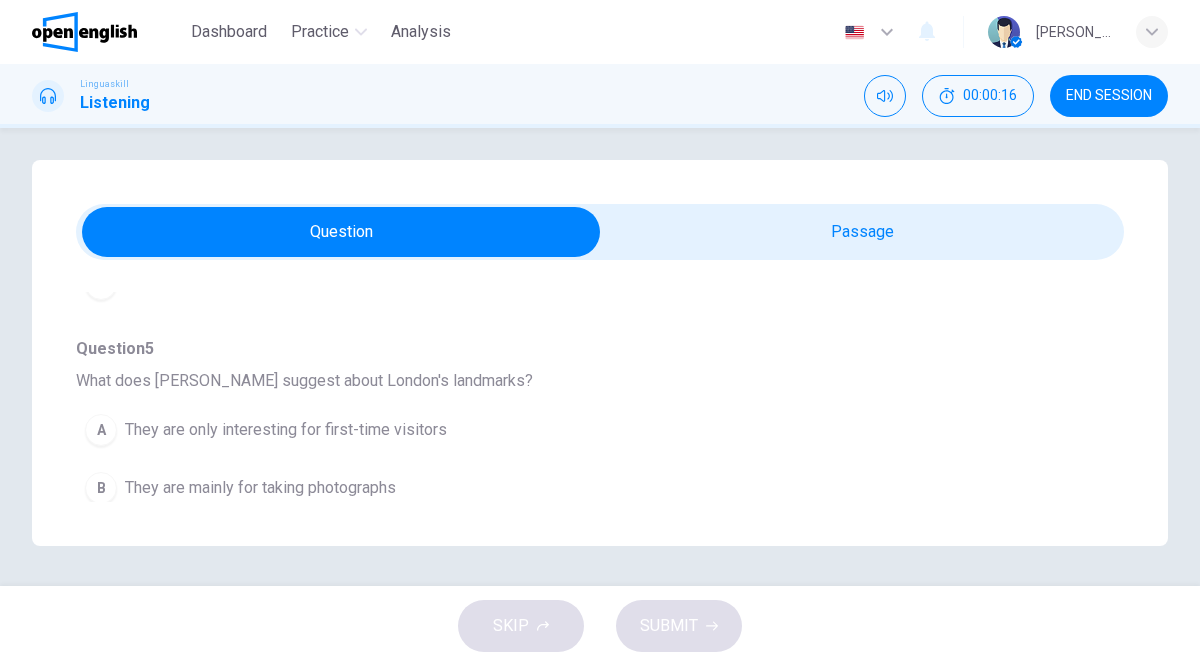 scroll, scrollTop: 1254, scrollLeft: 0, axis: vertical 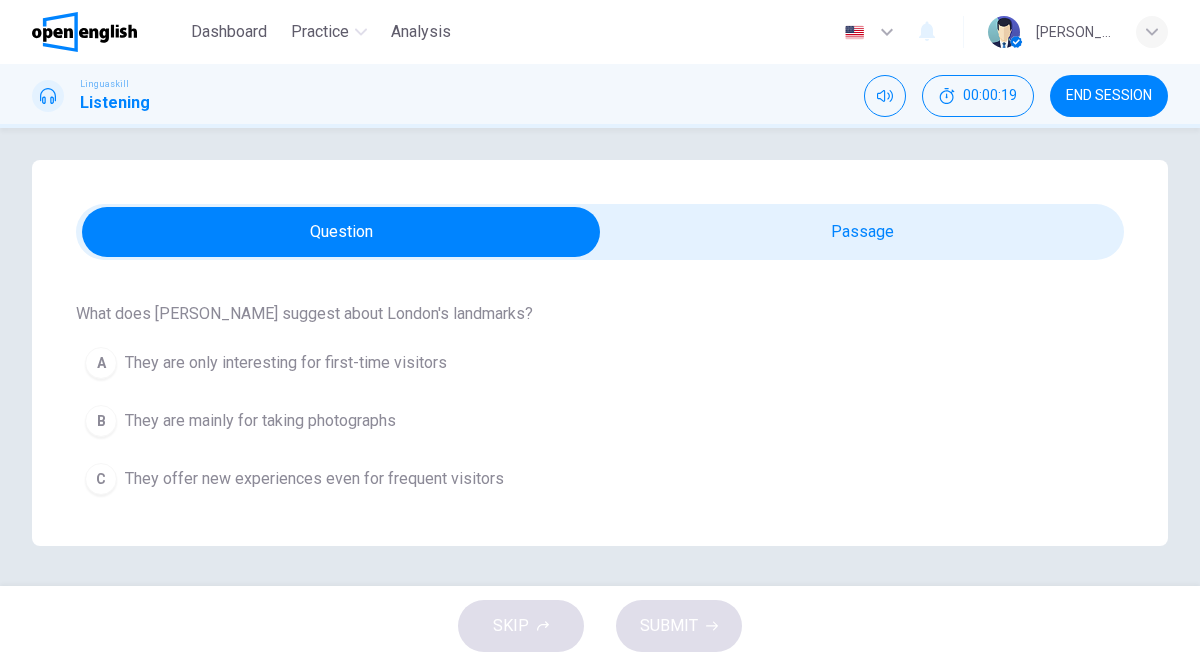 click on "SKIP SUBMIT" at bounding box center [600, 626] 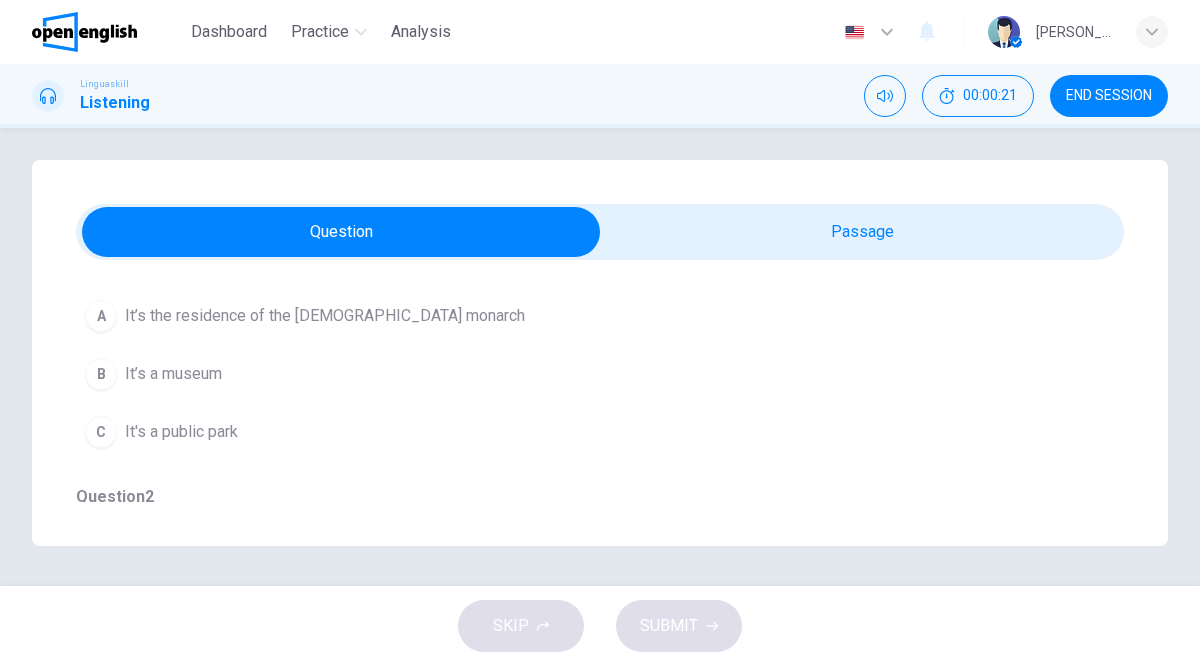 scroll, scrollTop: 0, scrollLeft: 0, axis: both 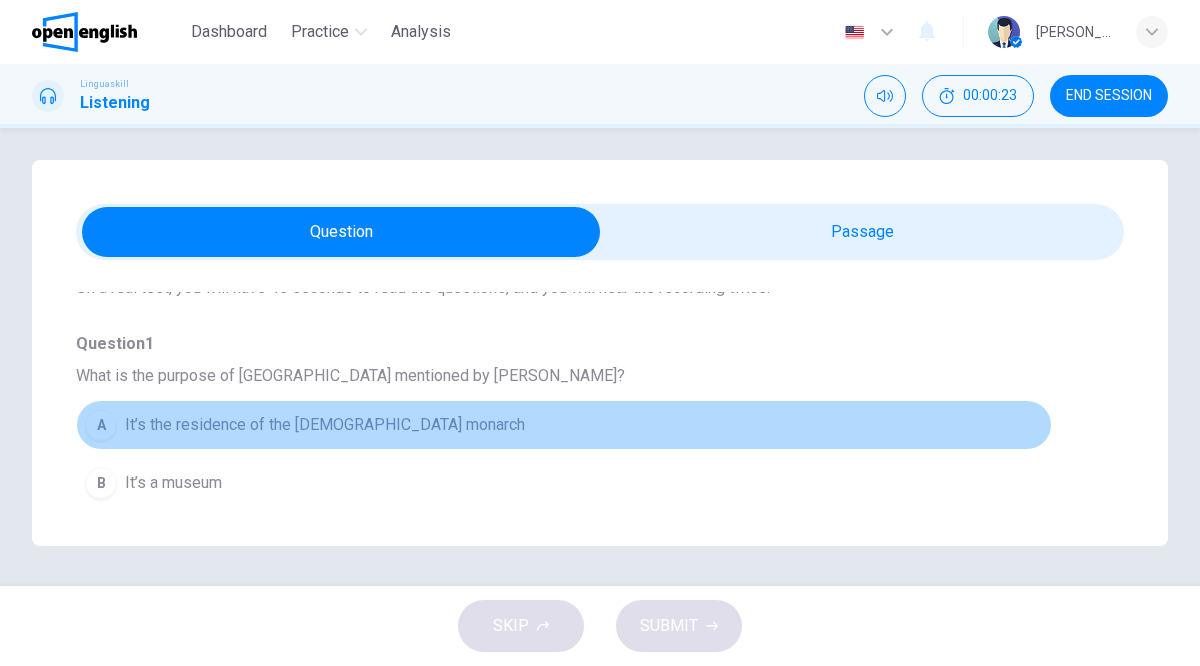 click on "It’s the residence of the British monarch" at bounding box center [325, 425] 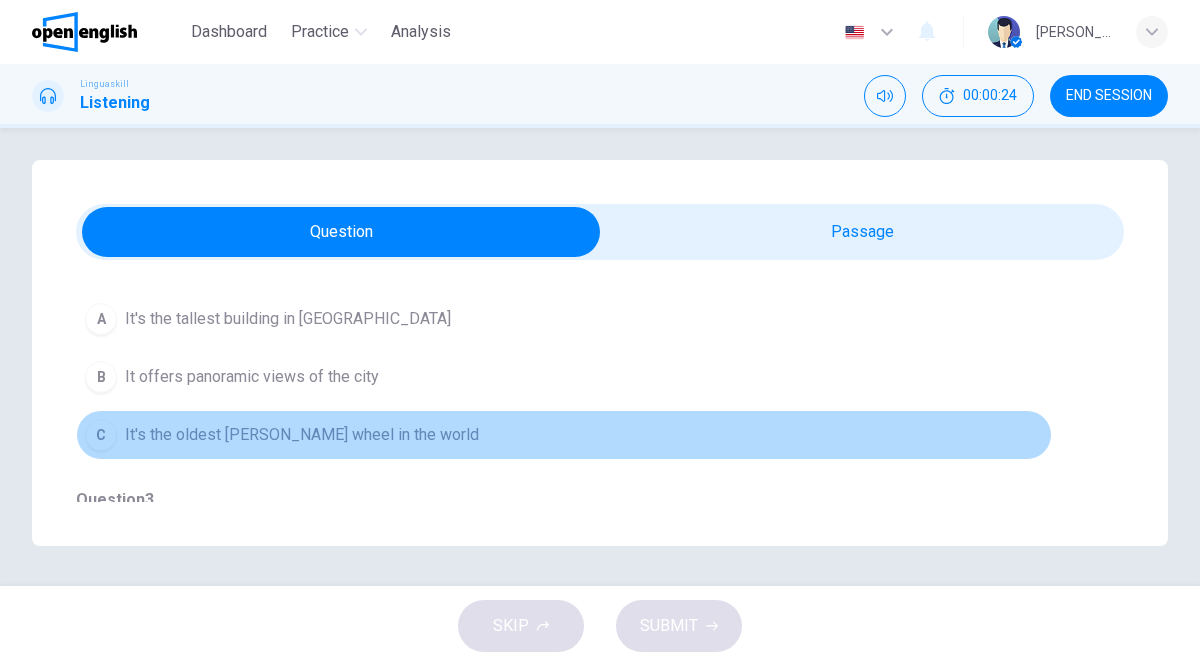 click on "It's the oldest Ferris wheel in the world" at bounding box center (302, 435) 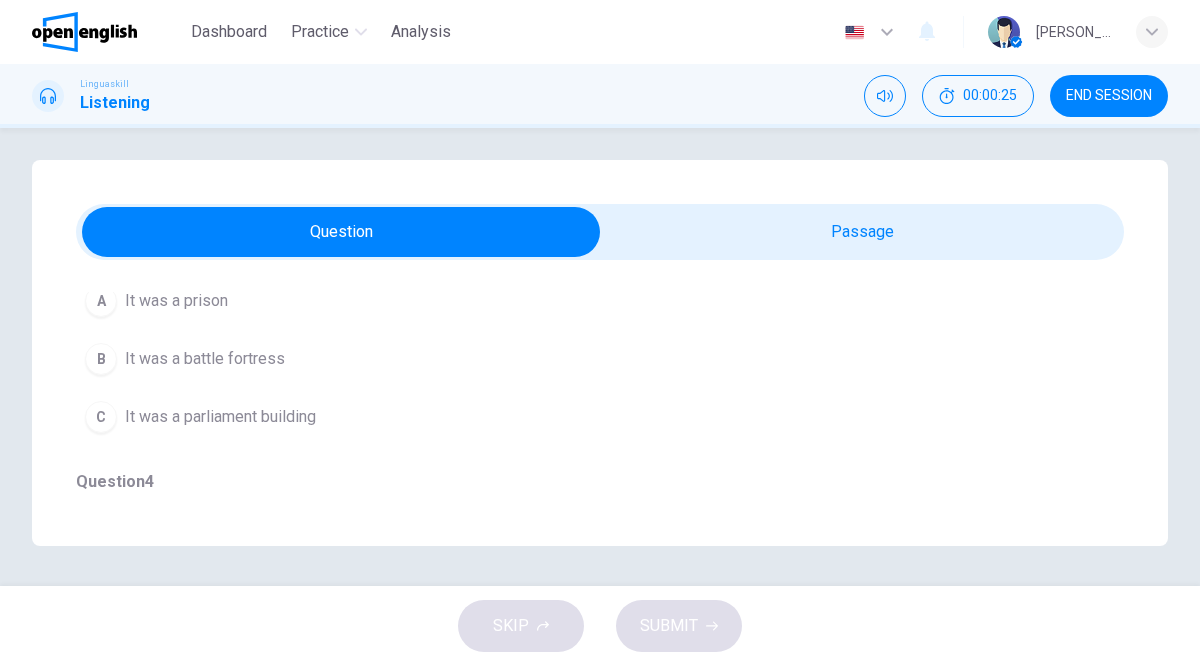 click on "C It was a parliament building" at bounding box center (564, 417) 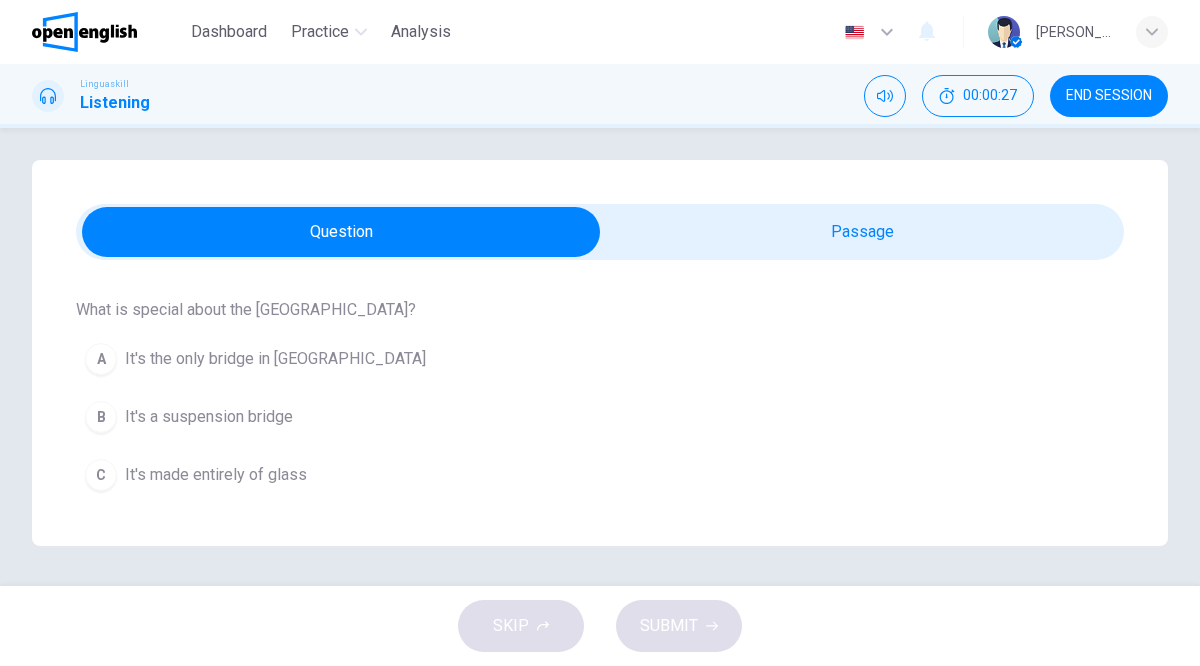 click on "B It's a suspension bridge" at bounding box center (564, 417) 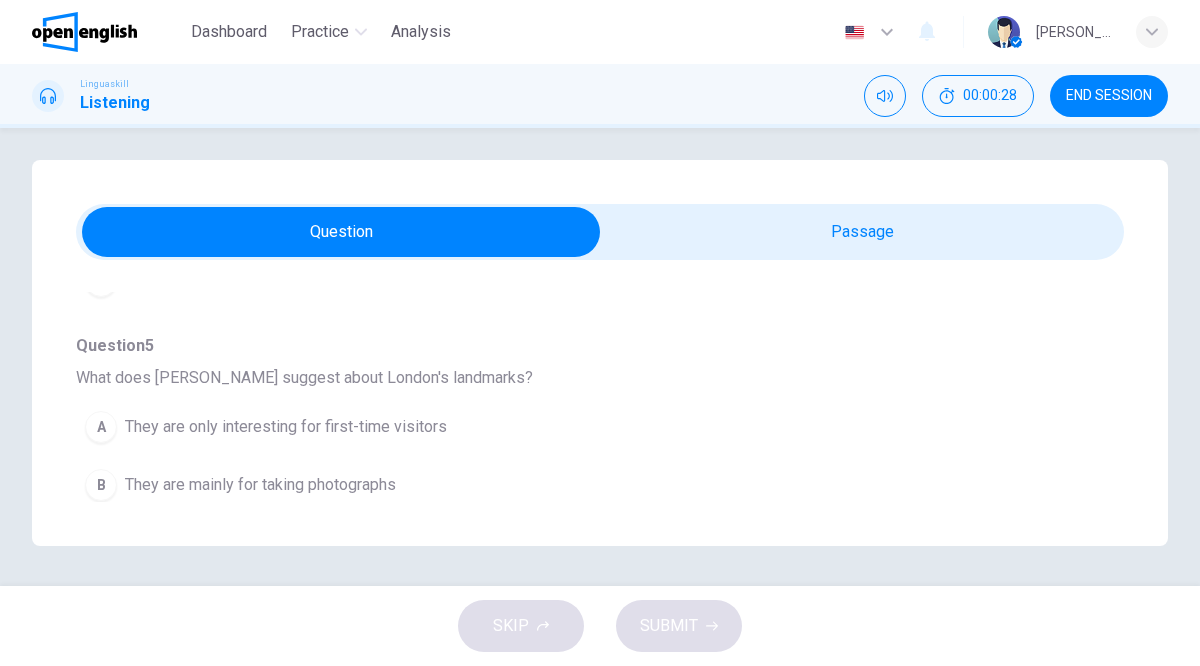 scroll, scrollTop: 1195, scrollLeft: 0, axis: vertical 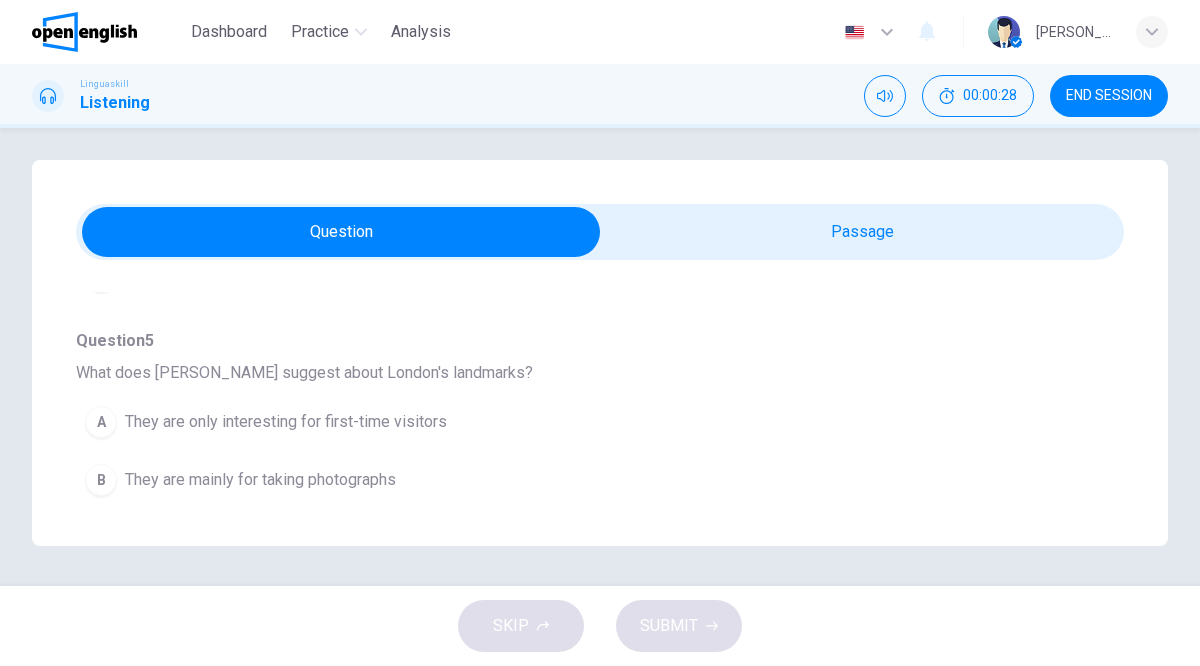 click on "They are only interesting for first-time visitors" at bounding box center [286, 422] 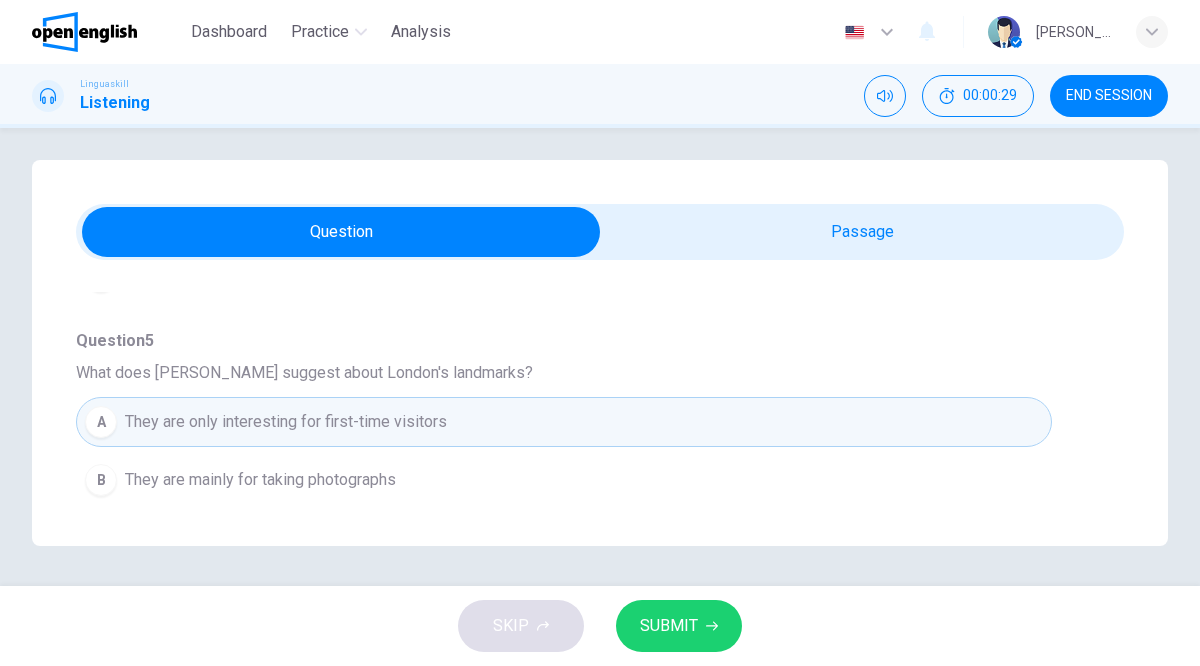 click on "SKIP SUBMIT" at bounding box center (600, 626) 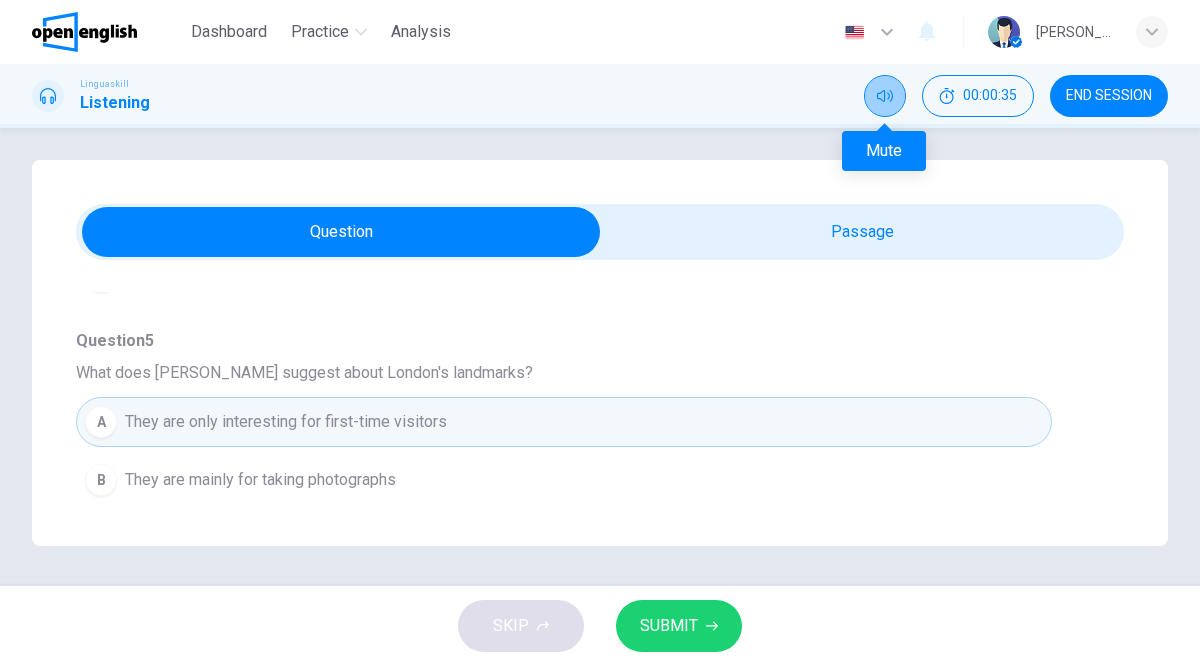 click 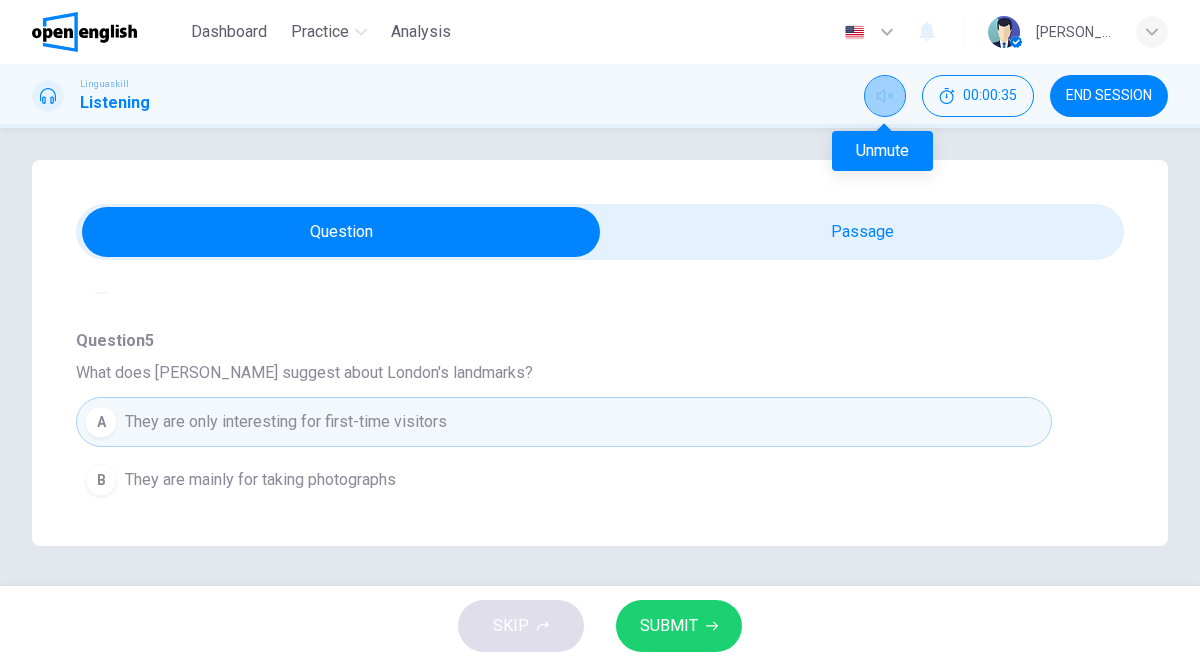 click 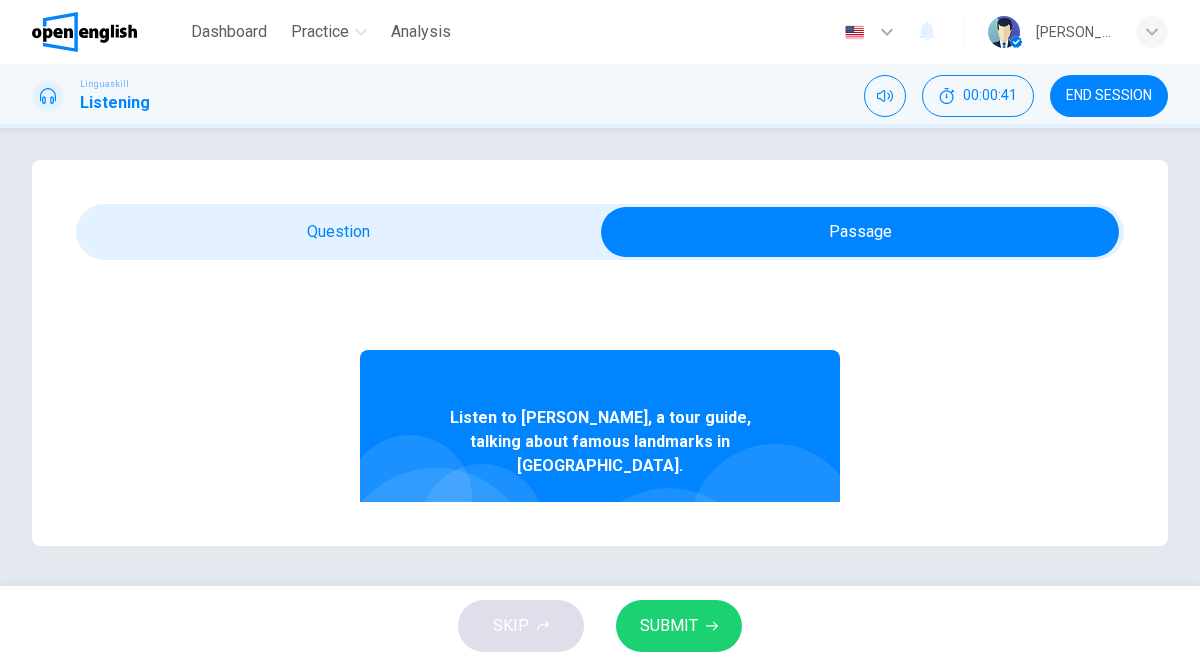 click on "Listen to Sarah, a tour guide, talking about famous landmarks in London." at bounding box center (600, 442) 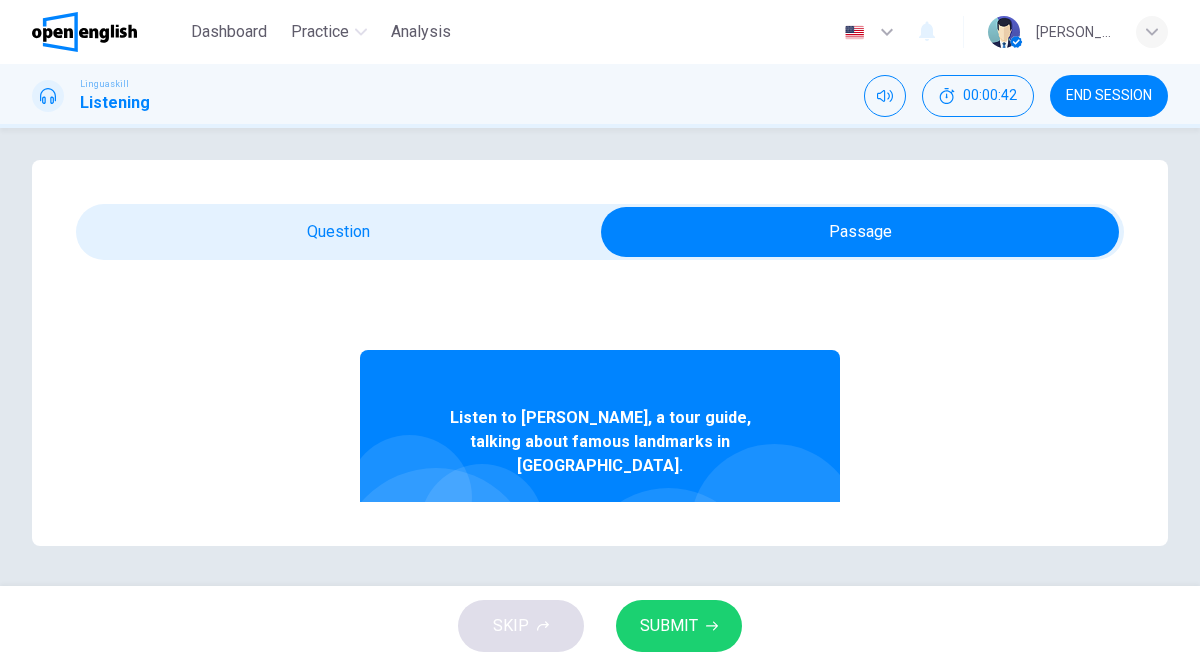 click on "Listen to Sarah, a tour guide, talking about famous landmarks in London." at bounding box center (600, 442) 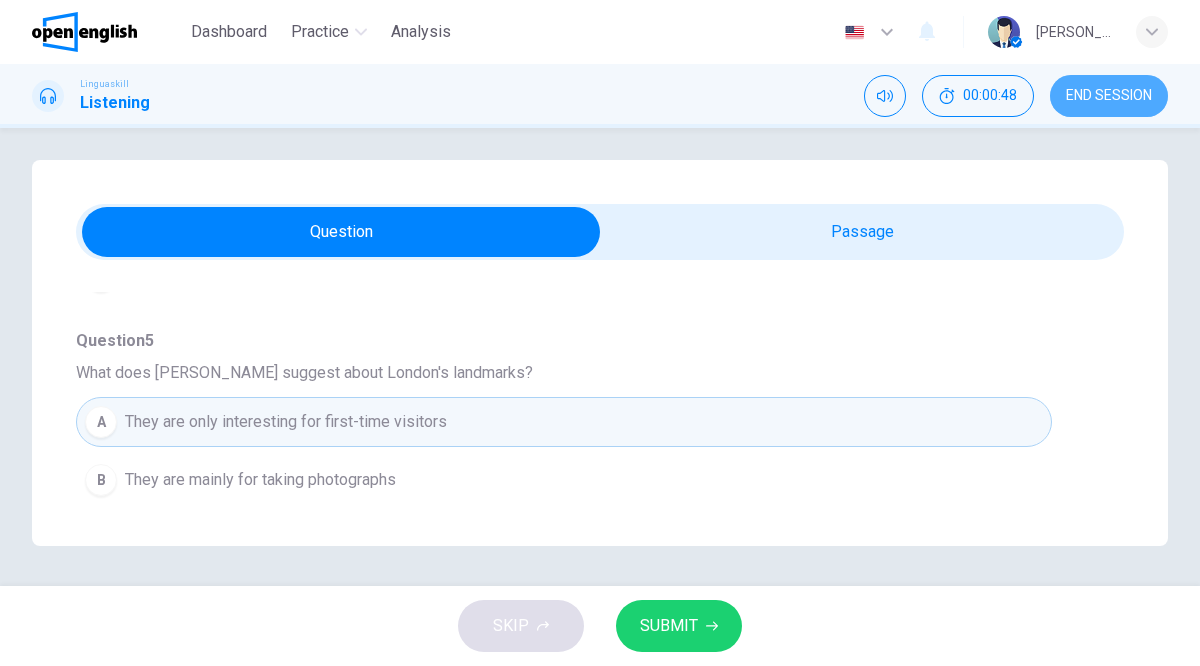 click on "END SESSION" at bounding box center (1109, 96) 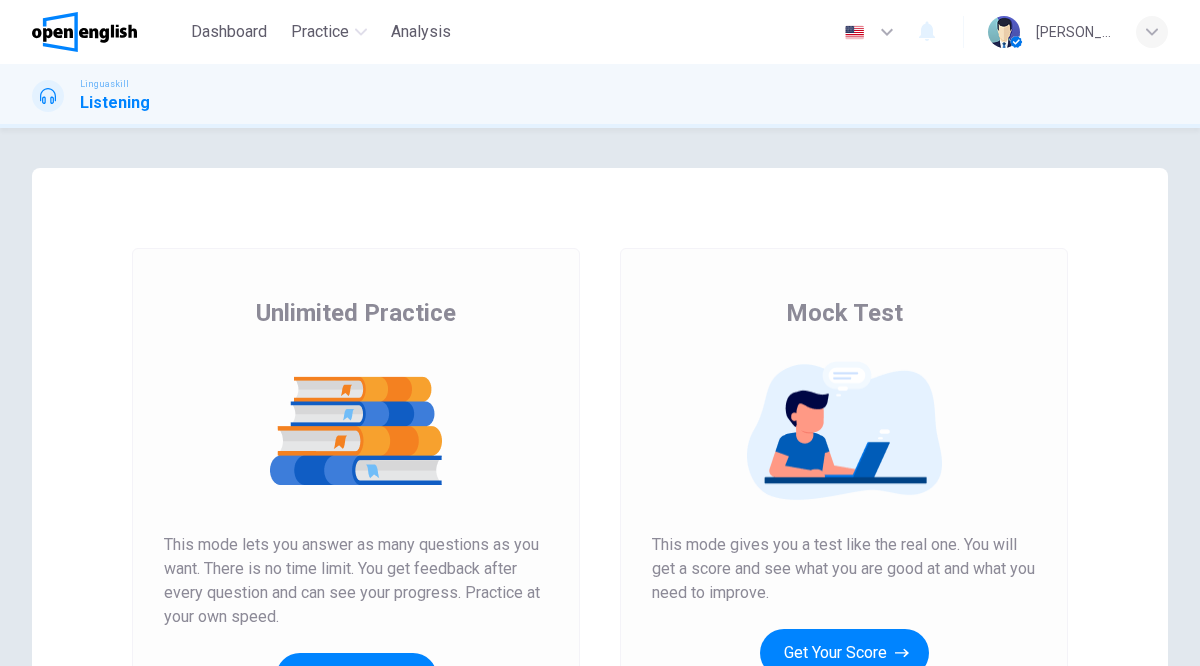 scroll, scrollTop: 0, scrollLeft: 0, axis: both 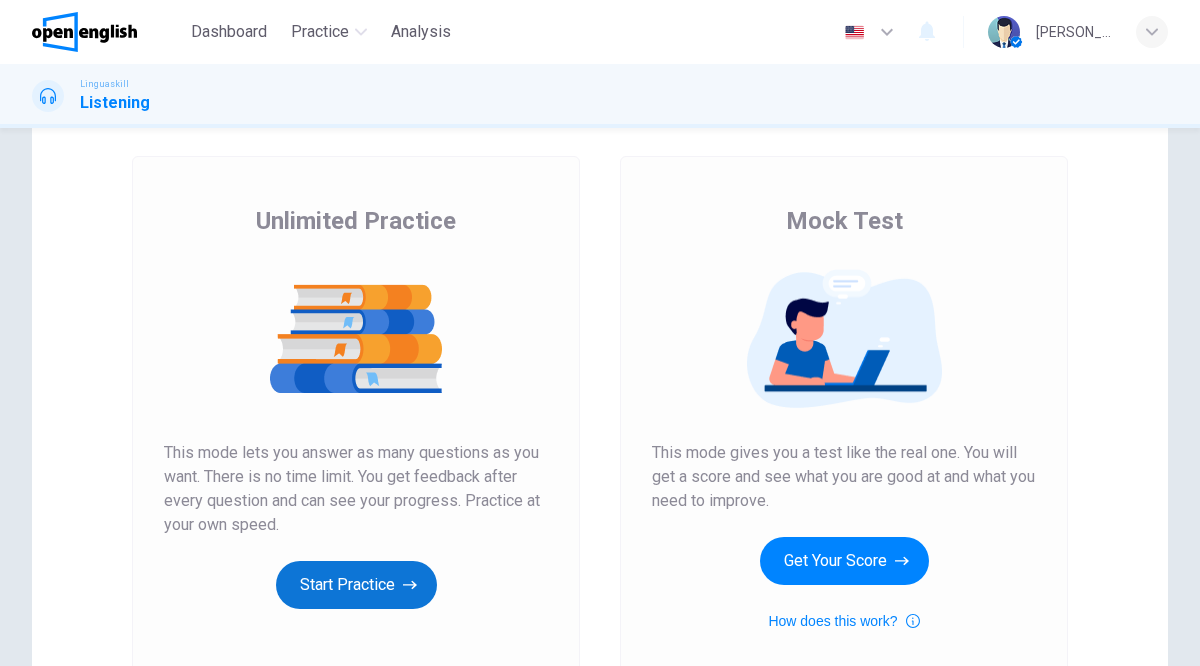 click on "Start Practice" at bounding box center [356, 585] 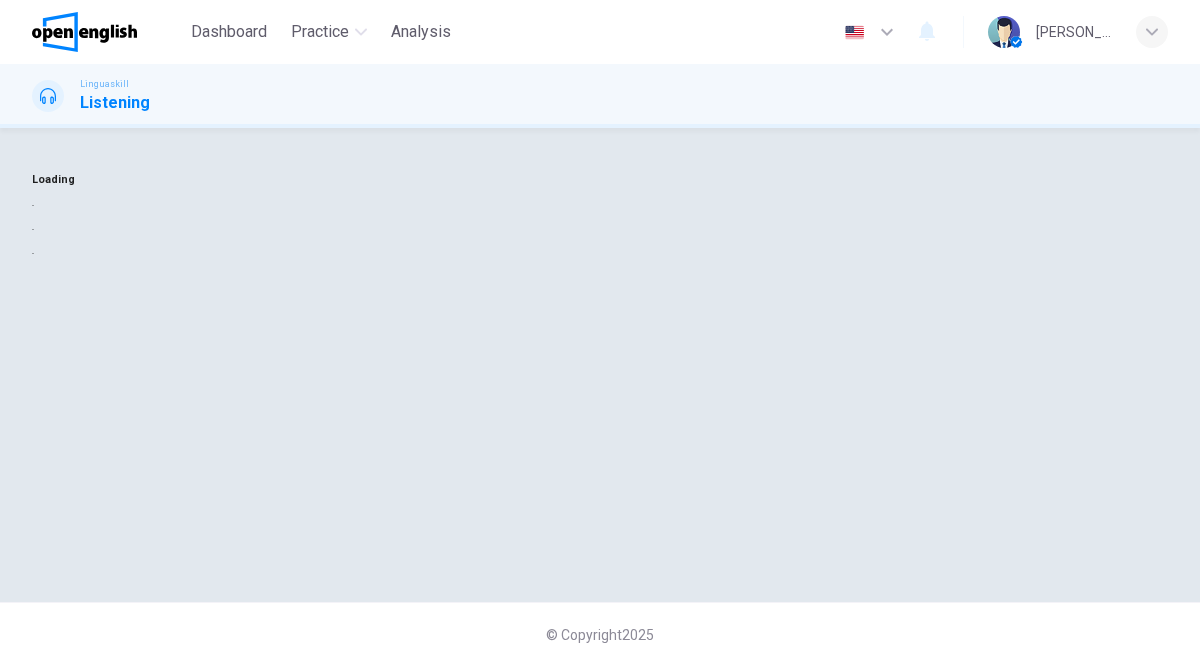 scroll, scrollTop: 0, scrollLeft: 0, axis: both 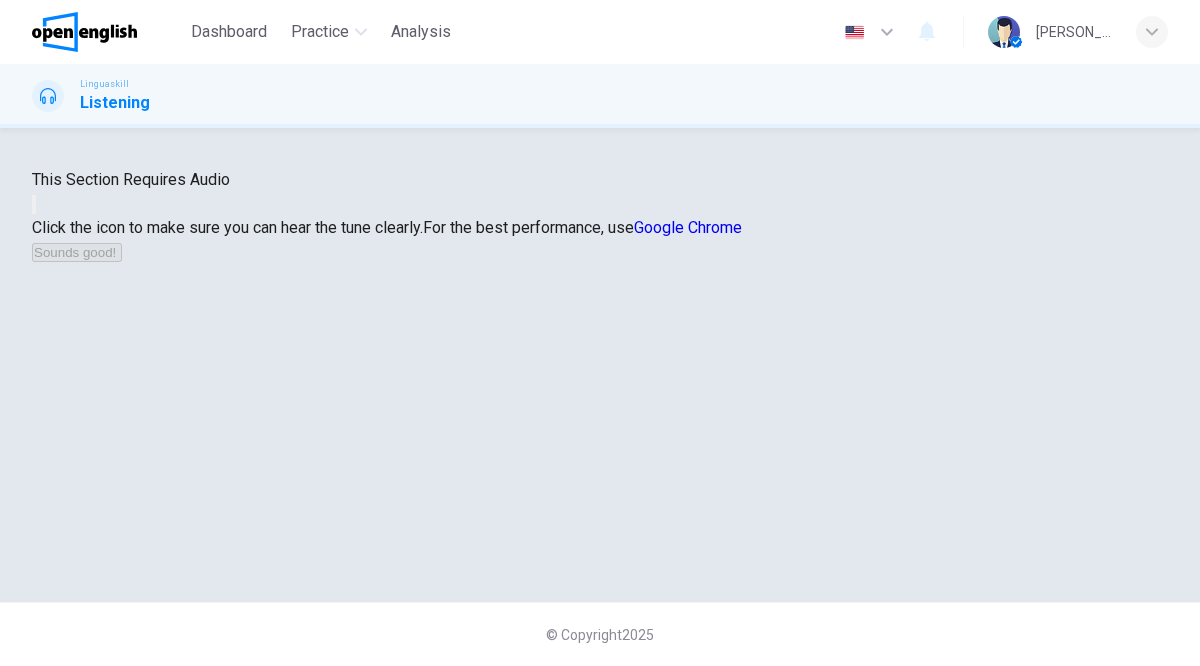 click at bounding box center [34, 204] 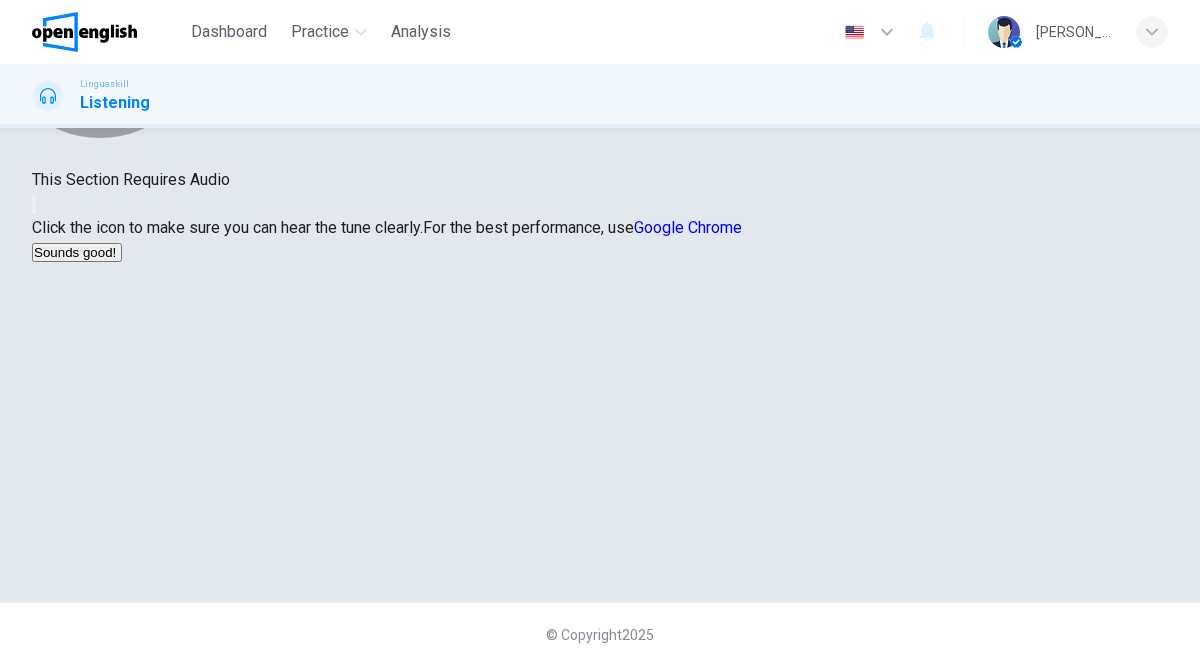 click on "Sounds good!" at bounding box center [77, 252] 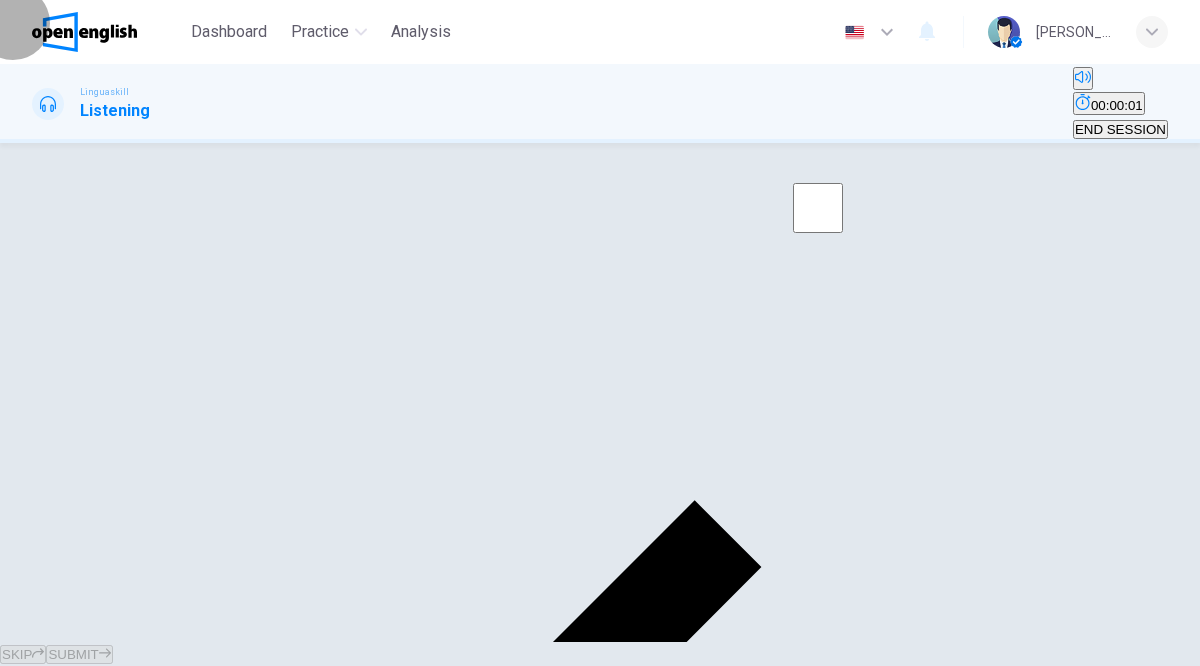 click 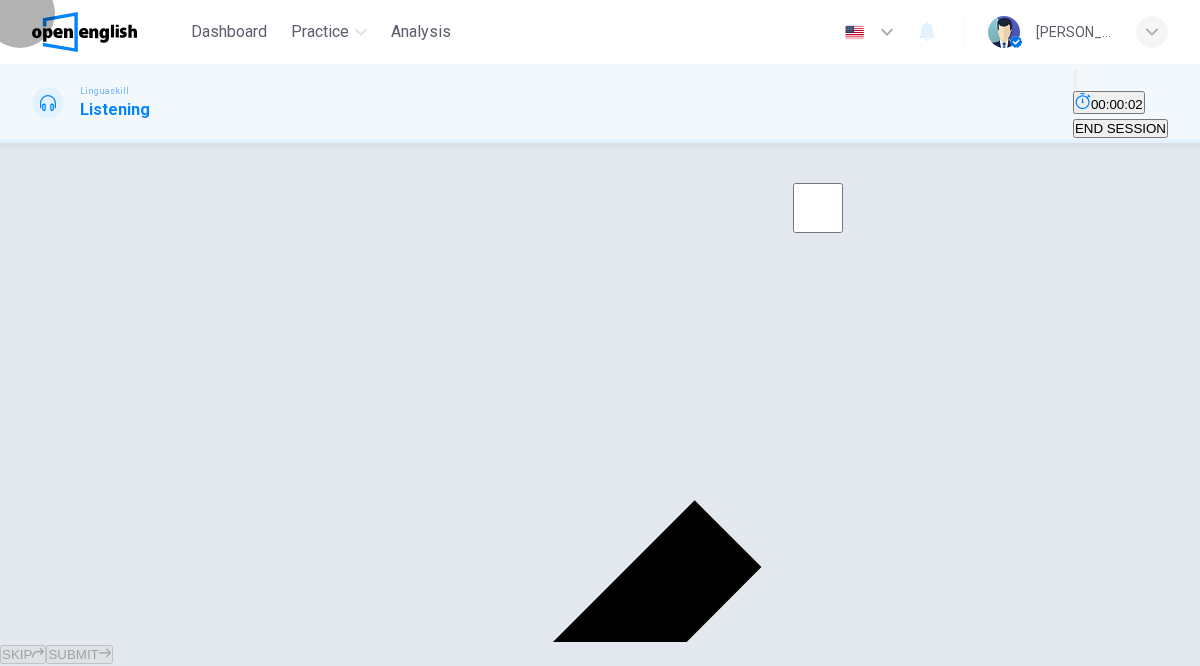 click 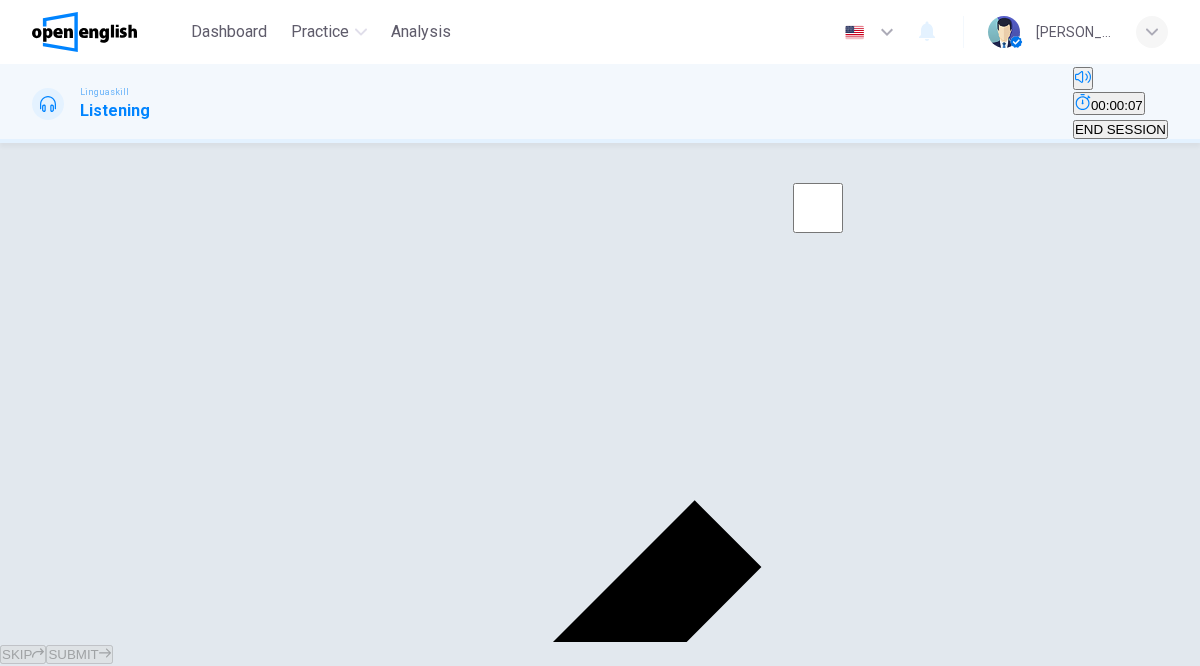 click 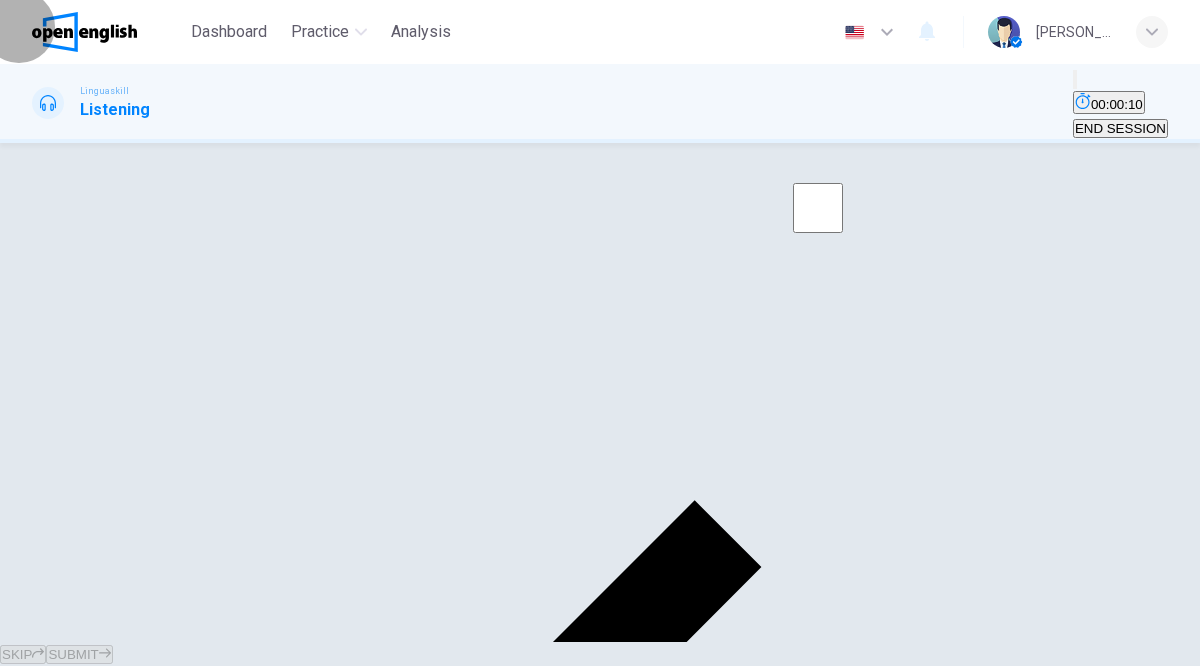 click 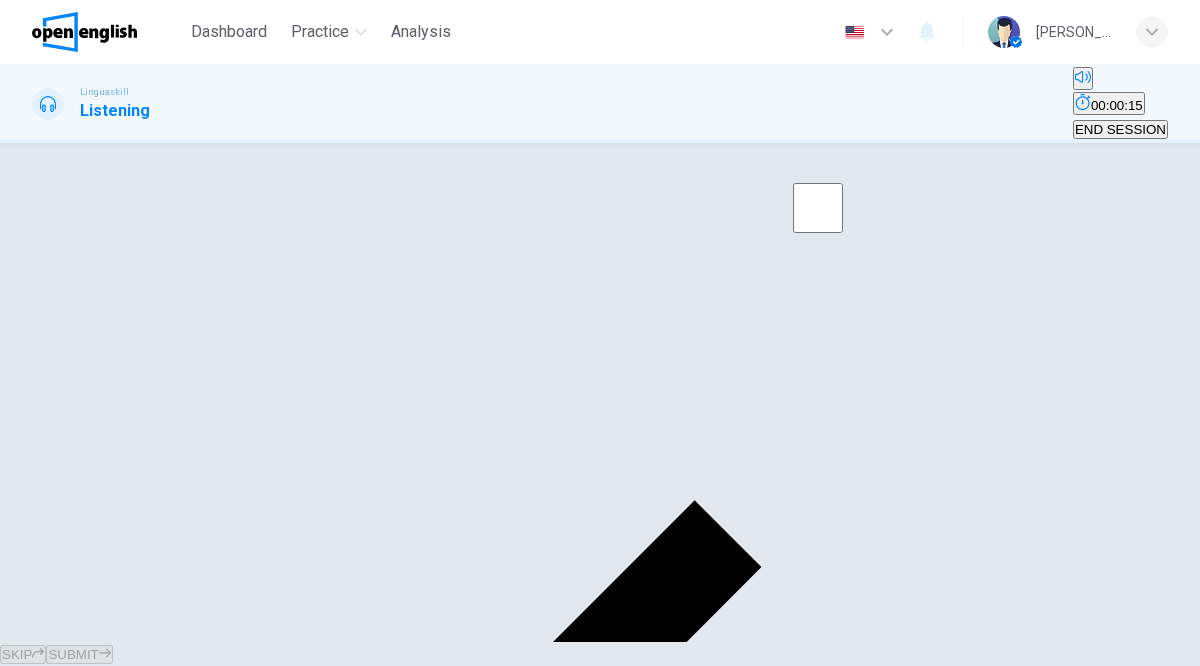 click on "Question Passage Question 1 - 5 For these questions, choose the correct answer. On a real test, you will have 45 seconds to read the questions, and you will hear the recording twice. Question  1 What does biodiversity encompass according to Dr. Thompson? A Only the number of different species B Variety of life and ecological roles C Only endangered species Question  2 Why are bees significant for biodiversity? A They are the largest species B They are a source of honey C They act as primary pollinators Question  3 What consequence does Dr. Thompson mention about the loss of biodiversity? A More urban development B Increased agricultural productivity C Ecosystems becoming less resilient Question  4 What is a main cause of biodiversity reduction? A Human activities like deforestation B Natural disasters C Alien species invasion Question  5 How can individuals contribute to biodiversity conservation? A By participating in wildlife expeditions B Reducing waste and supporting sustainable products C 01m 25s" at bounding box center (600, 1550) 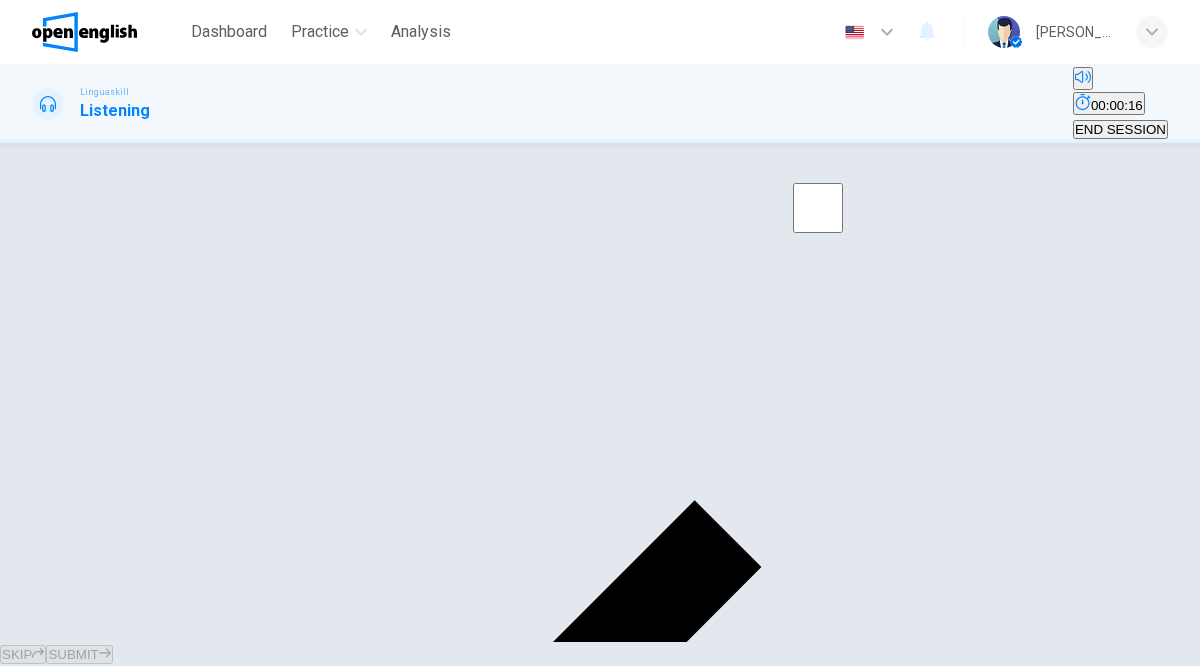 click on "Listen to Dr. Laura Thompson discussing the importance of biodiversity." at bounding box center (600, 2557) 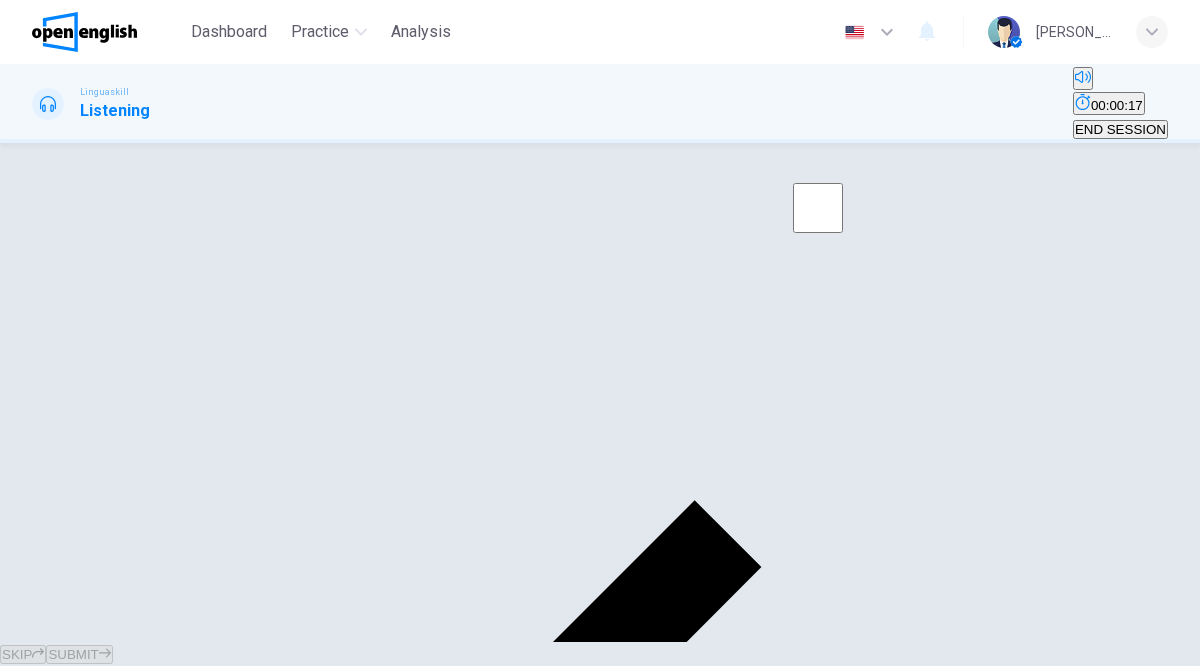 click on "Listen to Dr. Laura Thompson discussing the importance of biodiversity." at bounding box center [275, 2556] 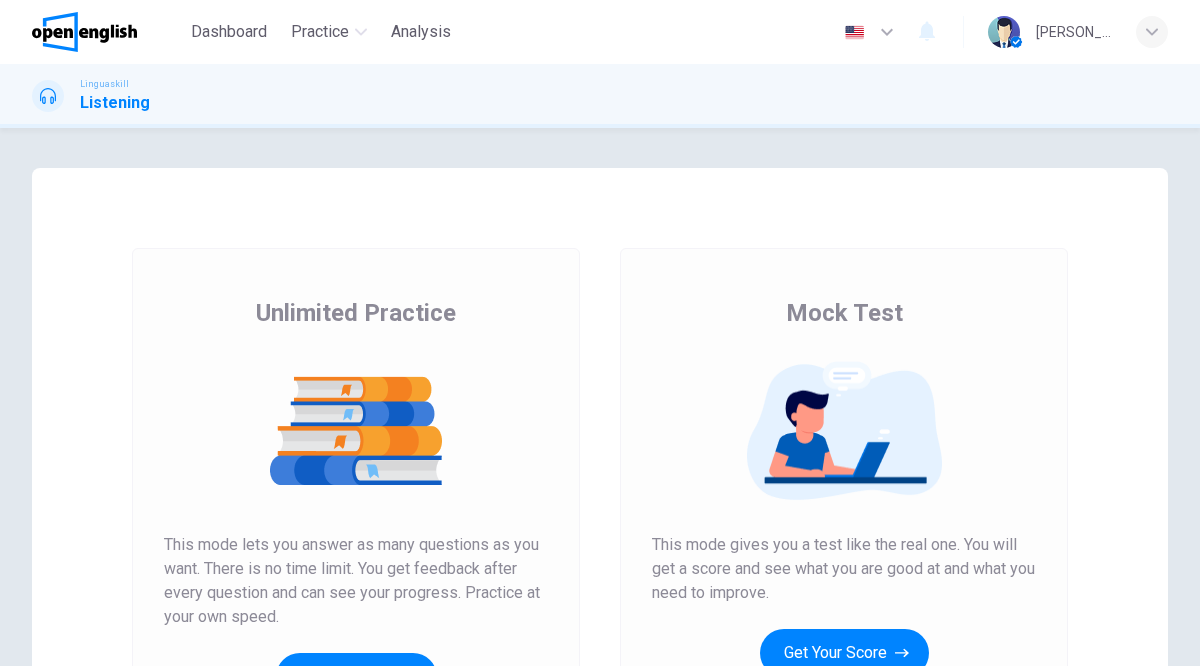scroll, scrollTop: 0, scrollLeft: 0, axis: both 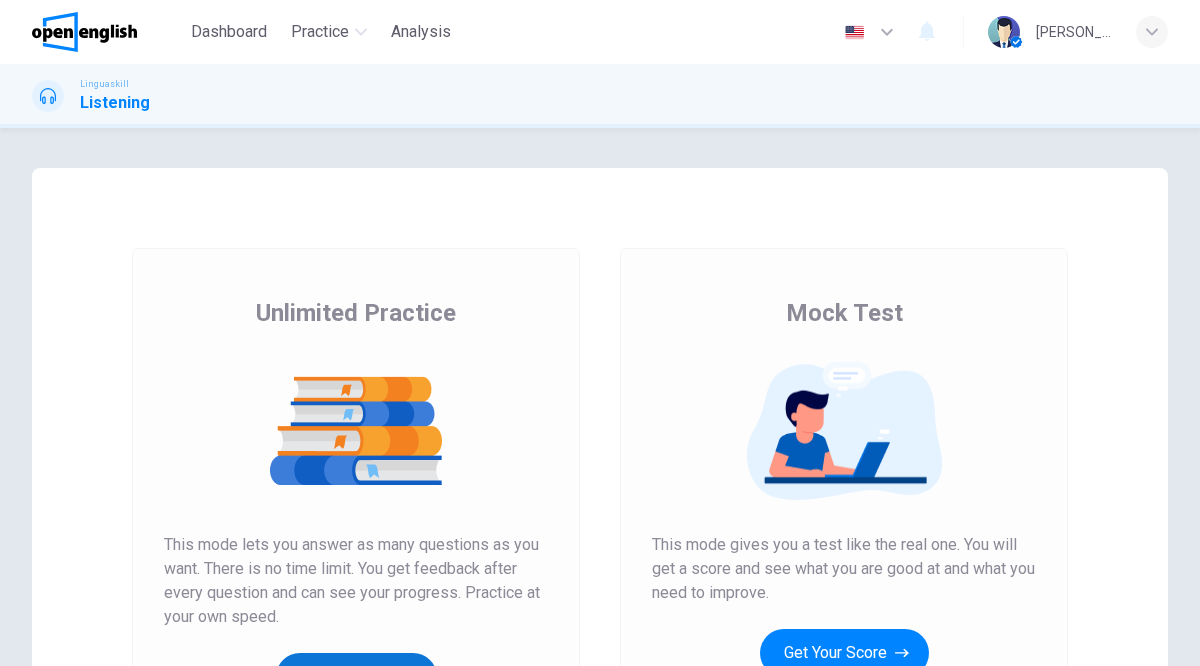click on "Start Practice" at bounding box center [356, 677] 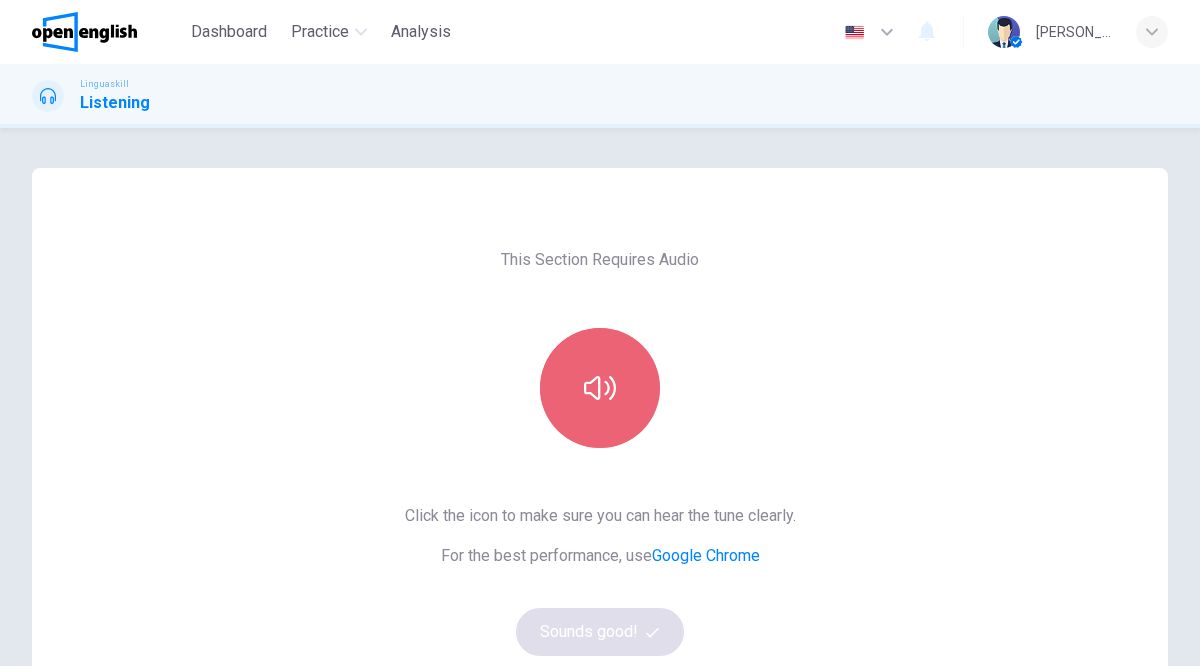 click at bounding box center (600, 388) 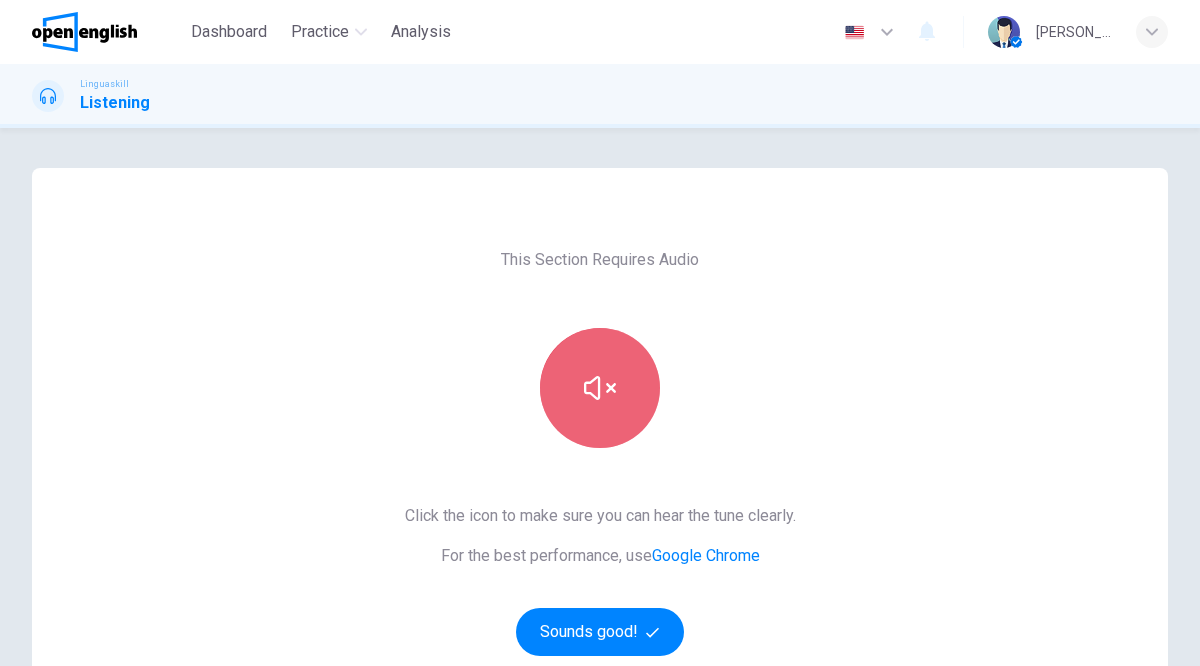 click at bounding box center (600, 388) 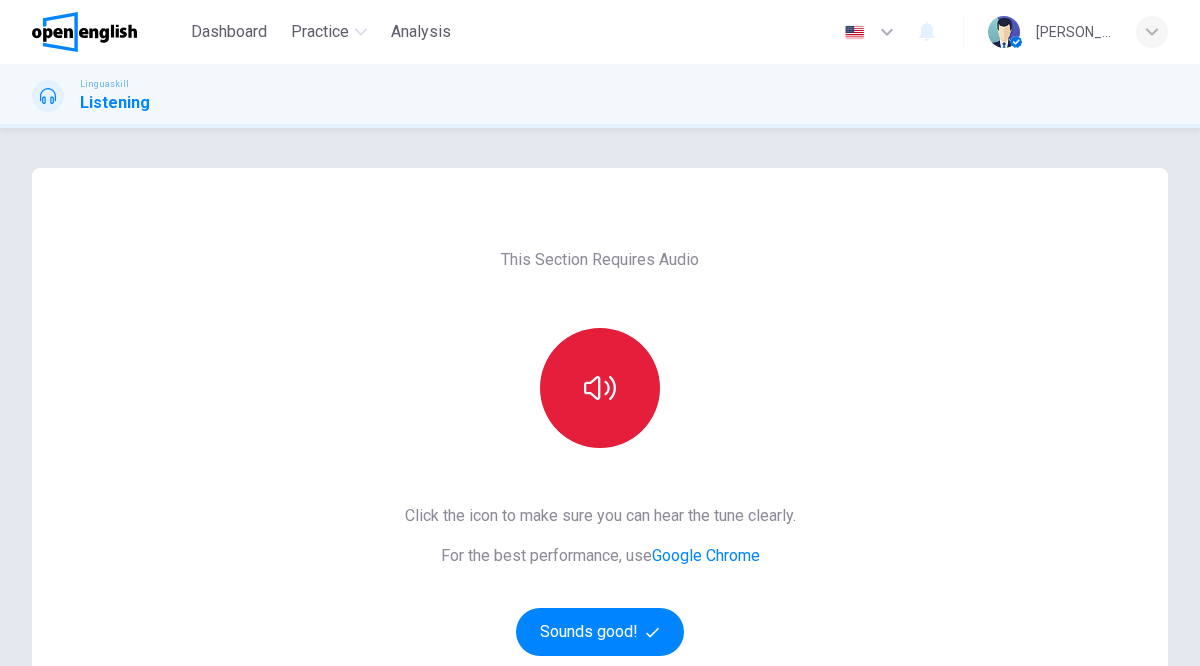 click 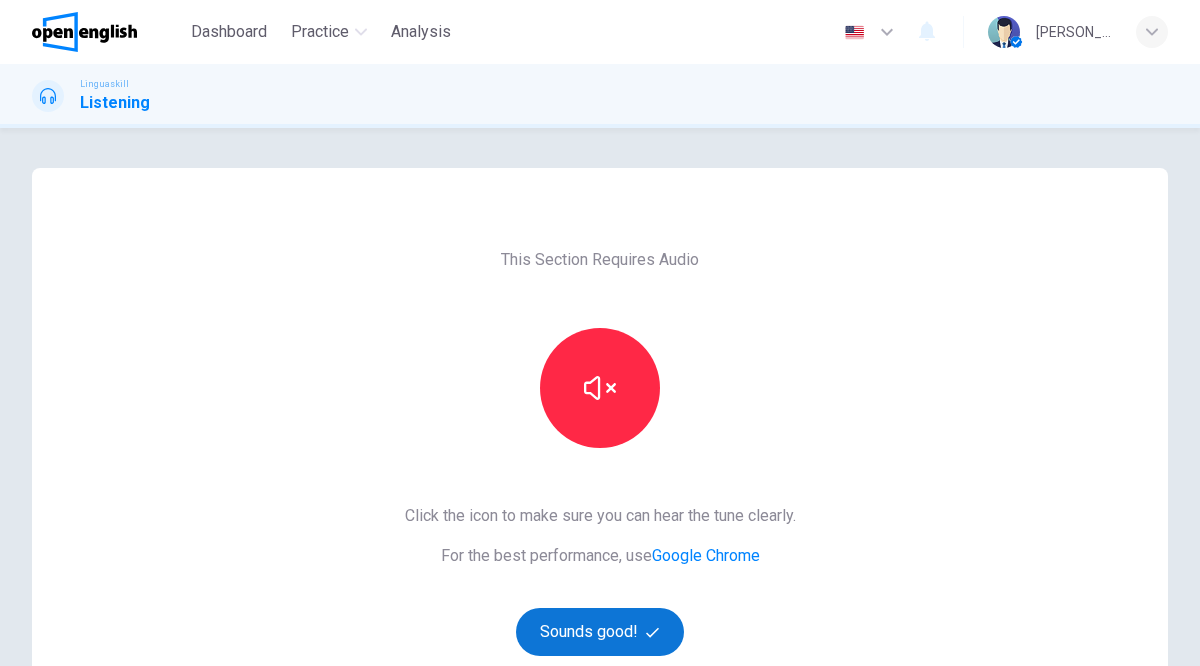 click on "Sounds good!" at bounding box center [600, 632] 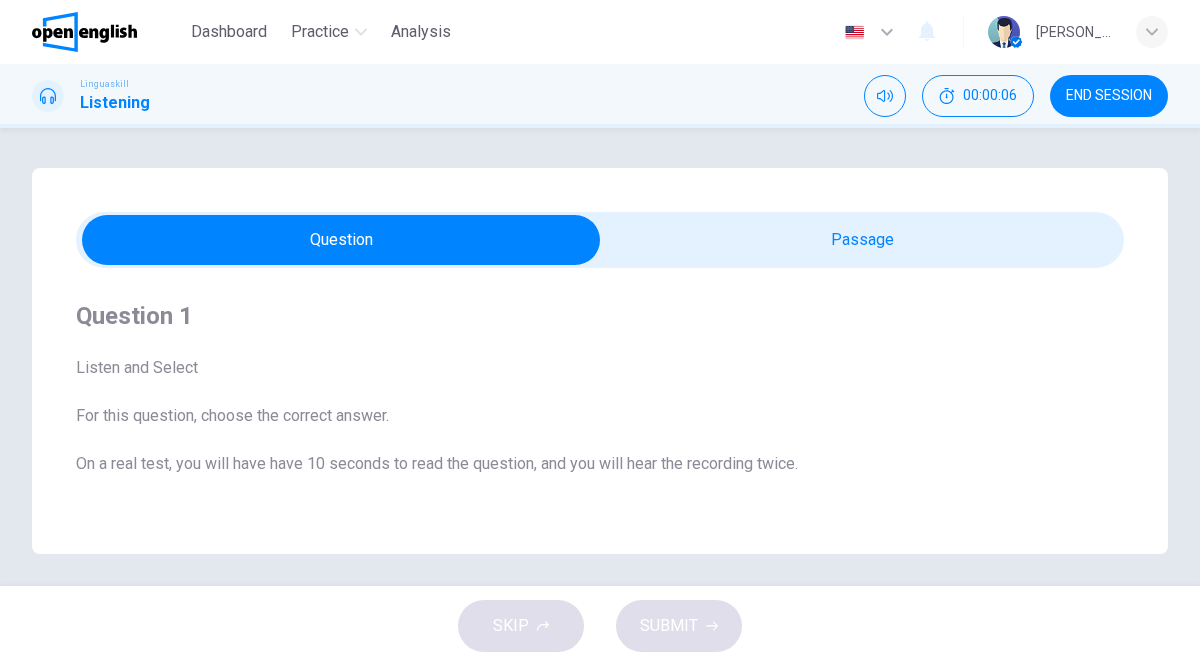 click at bounding box center (1004, 32) 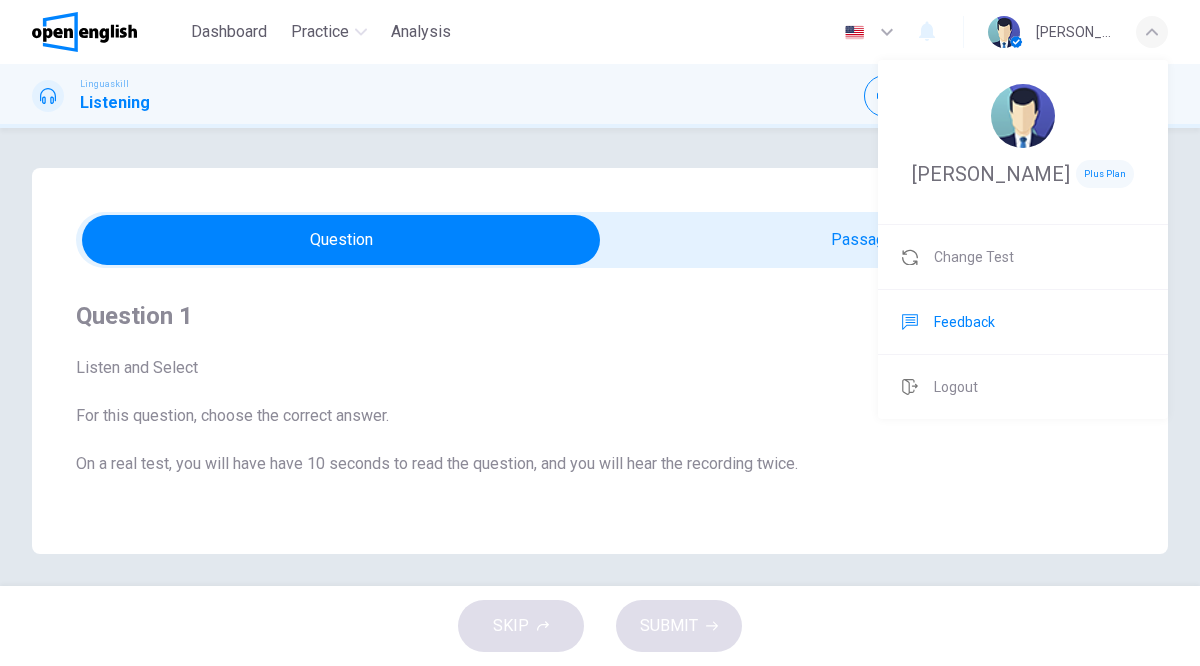 click on "Feedback" at bounding box center (964, 322) 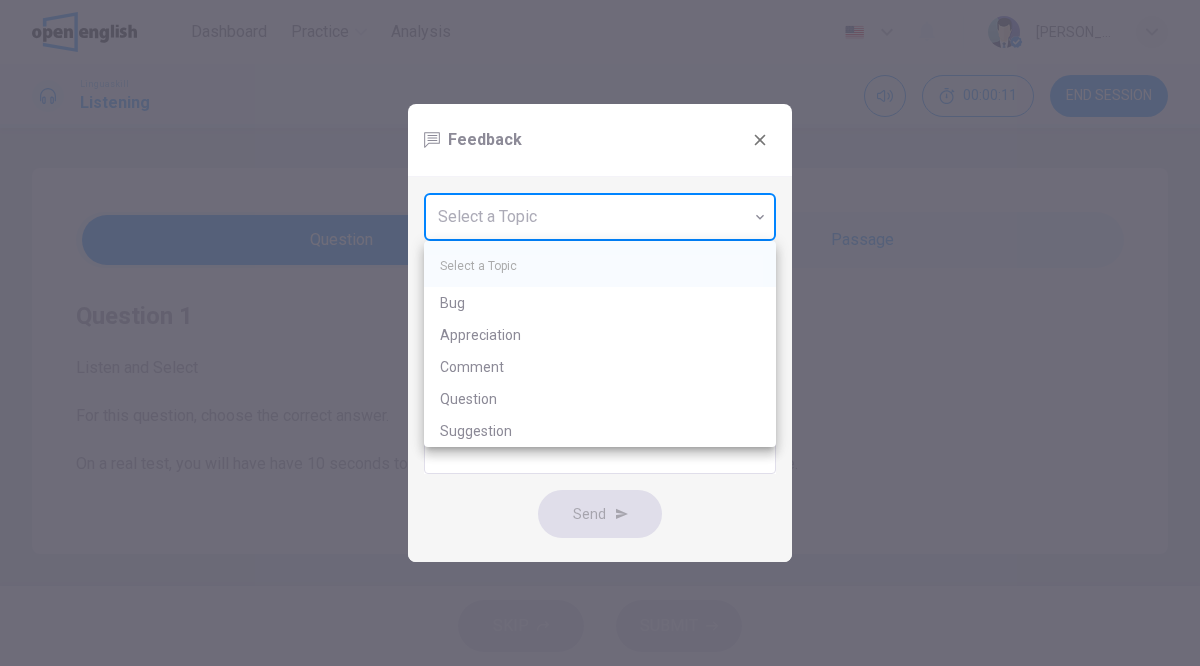 click on "This site uses cookies, as explained in our  Privacy Policy . If you agree to the use of cookies, please click the Accept button and continue to browse our site.   Privacy Policy Accept Dashboard Practice Analysis English ** ​ [PERSON_NAME] Linguaskill Listening 00:00:11 END SESSION Question Passage Question 1 Listen and Select For this question, choose the correct answer.  On a real test, you will have have 10 seconds to read the question, and you will hear the recording twice. What is the dress code for the company event next week? A B C Listen to a clip about the dress code for an event. 00m 10s SKIP SUBMIT Dashboard Practice Analysis Notifications © Copyright  2025 Feedback Select a Topic ​ * ​ Send Select a Topic Bug Appreciation Comment Question  Suggestion" at bounding box center (600, 333) 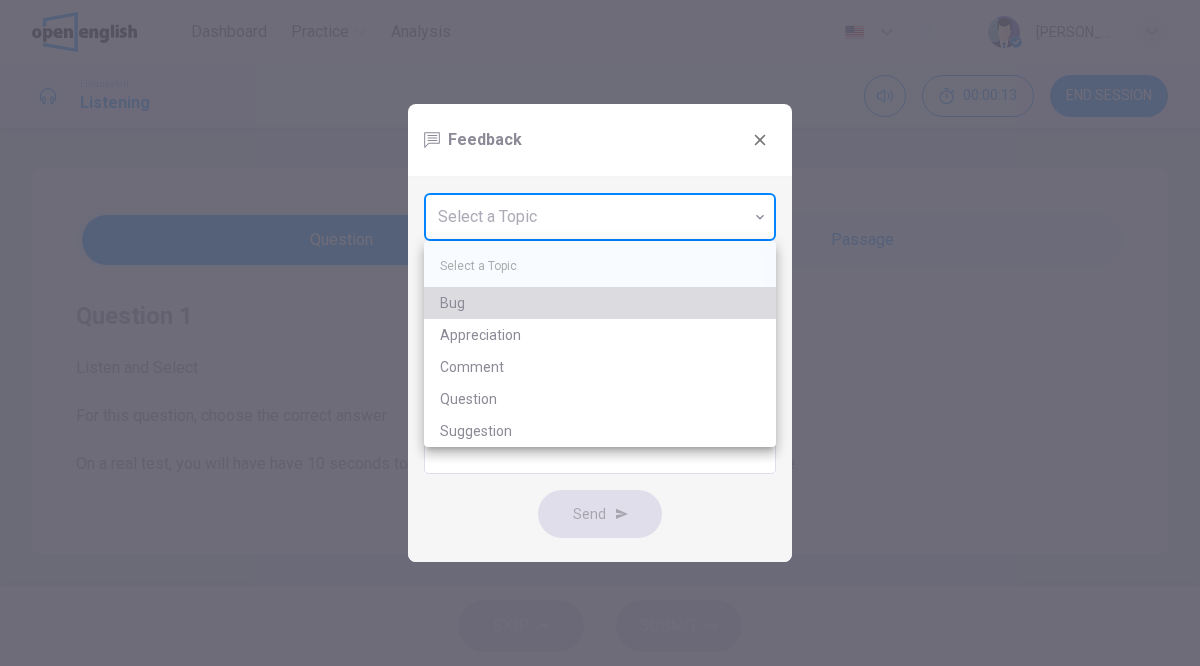 click on "Bug" at bounding box center (600, 303) 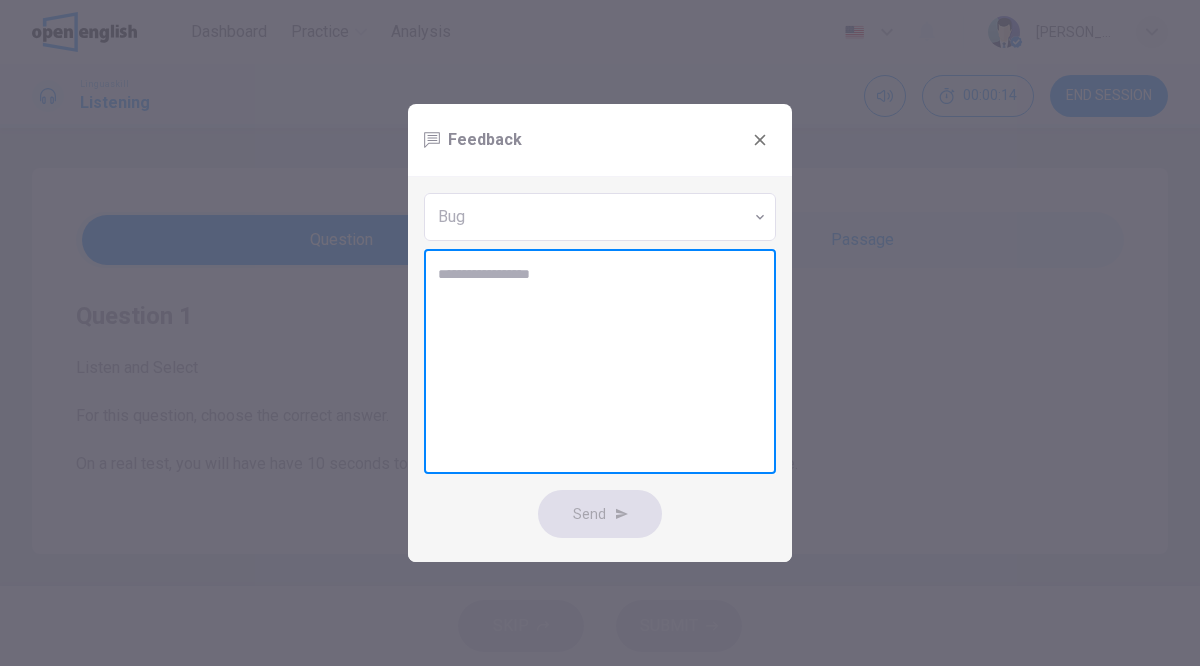 click at bounding box center [600, 362] 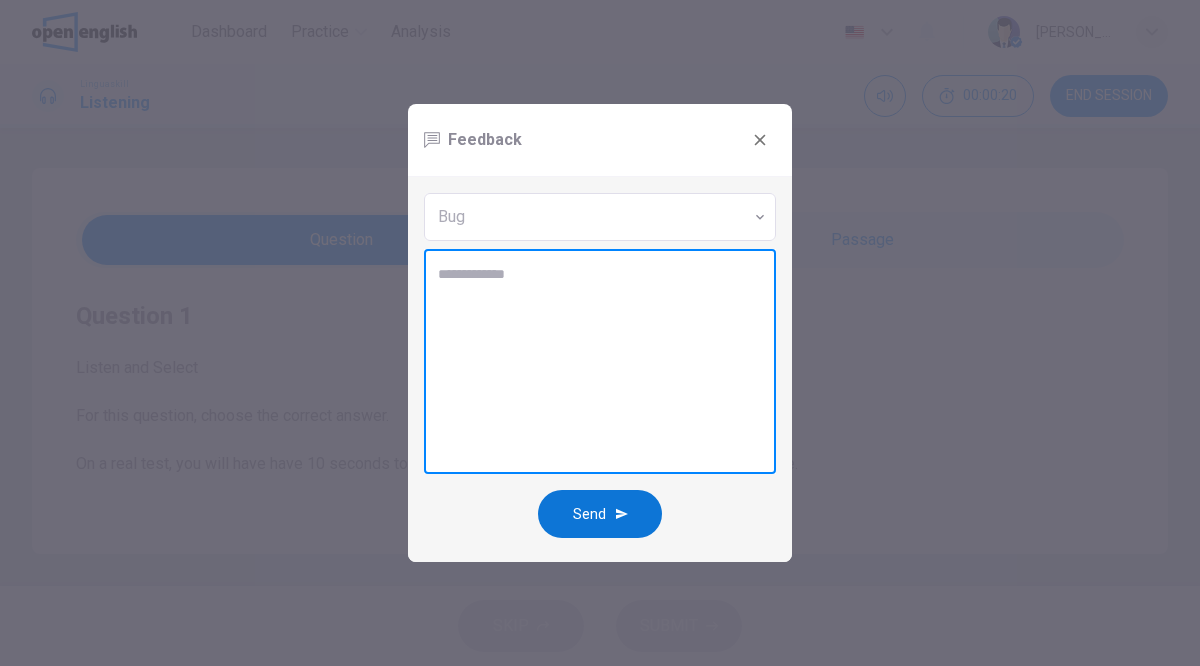 type on "**********" 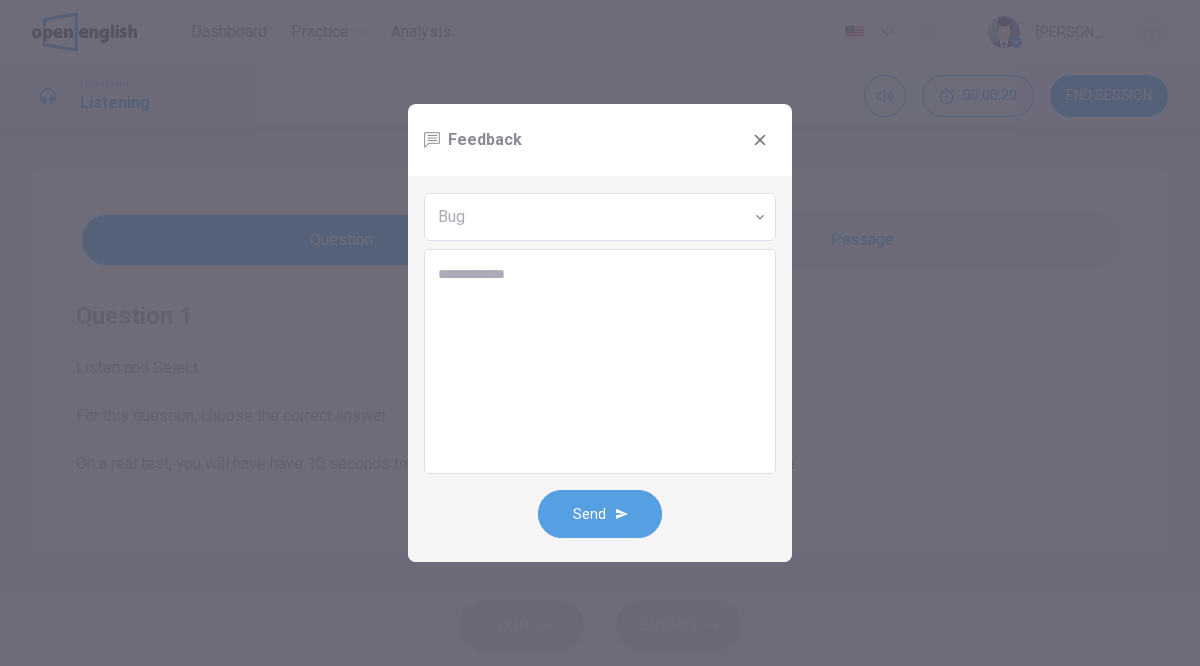 click on "Send" at bounding box center [589, 514] 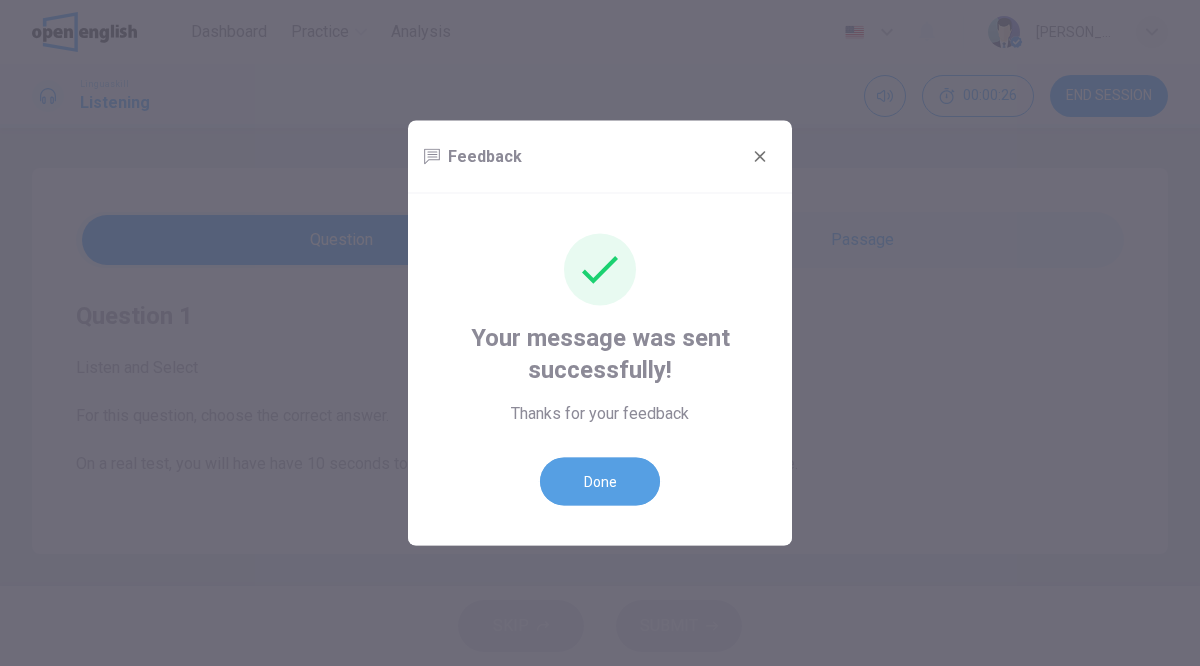 click on "Done" at bounding box center (600, 482) 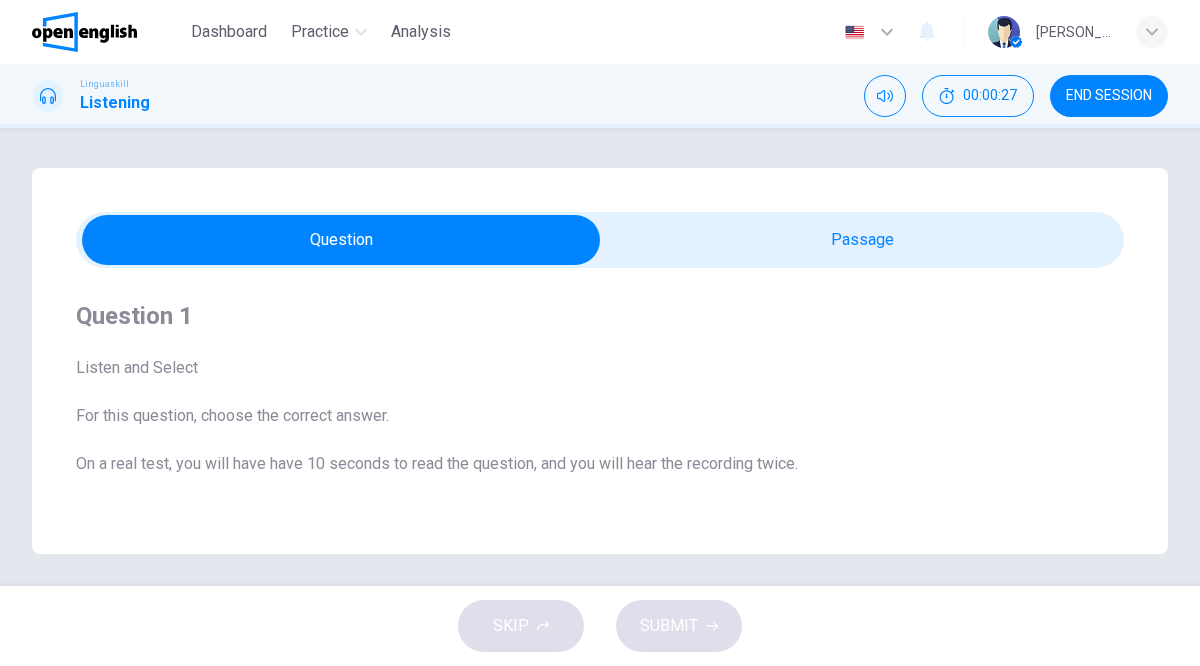 click on "[PERSON_NAME]" at bounding box center [1078, 32] 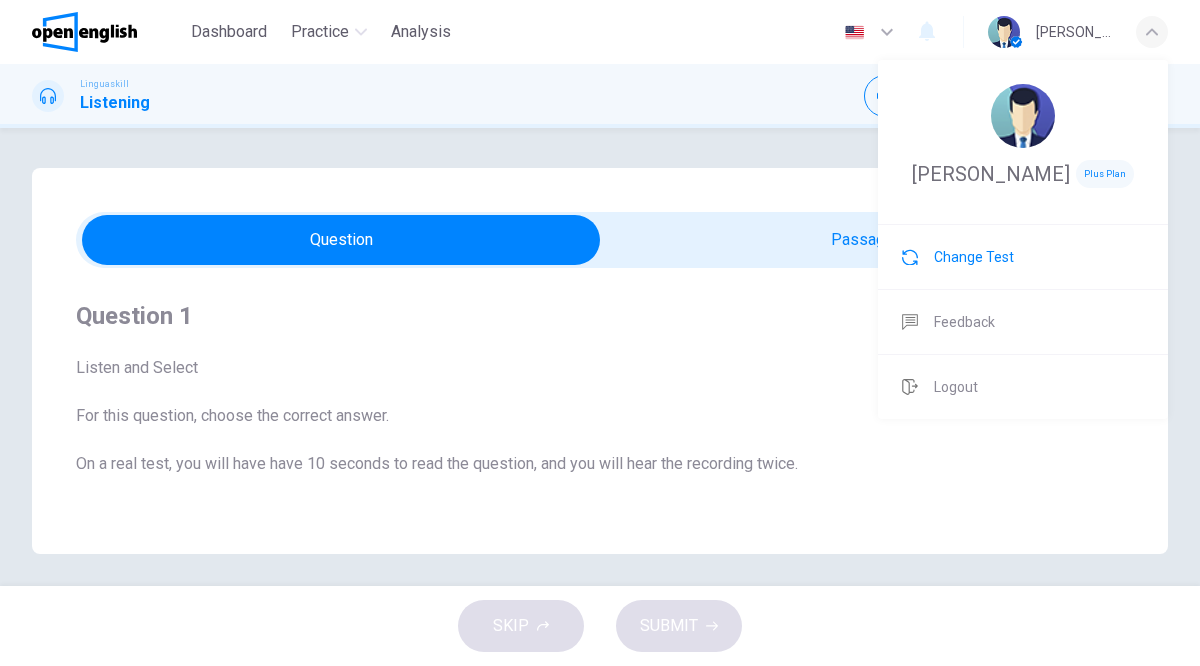 click on "Change Test" at bounding box center (974, 257) 